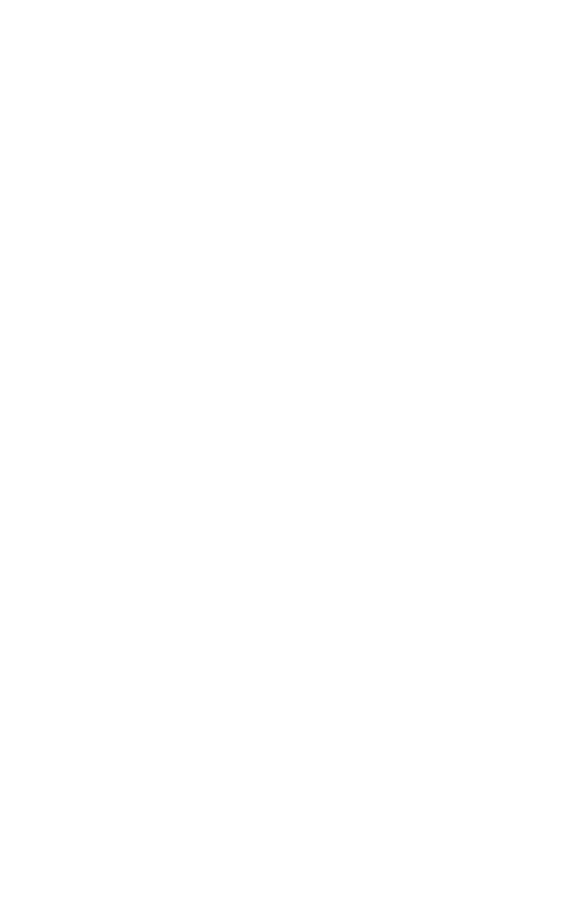 scroll, scrollTop: 0, scrollLeft: 0, axis: both 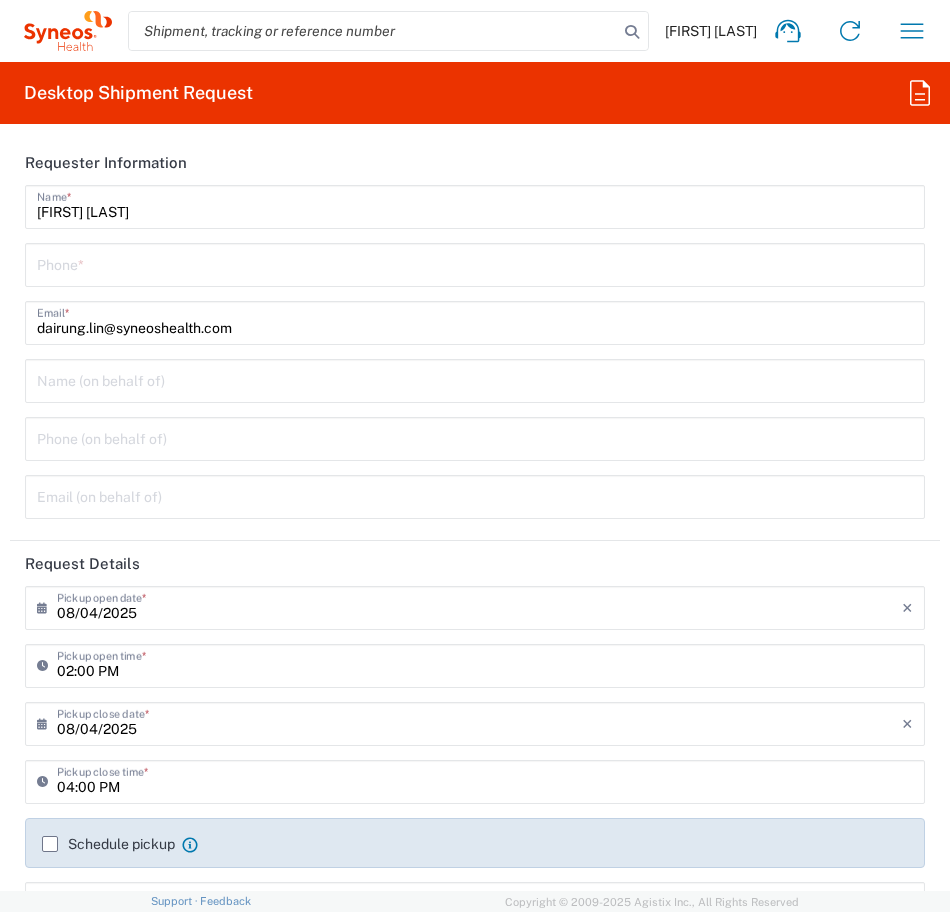 type on "Taiwan" 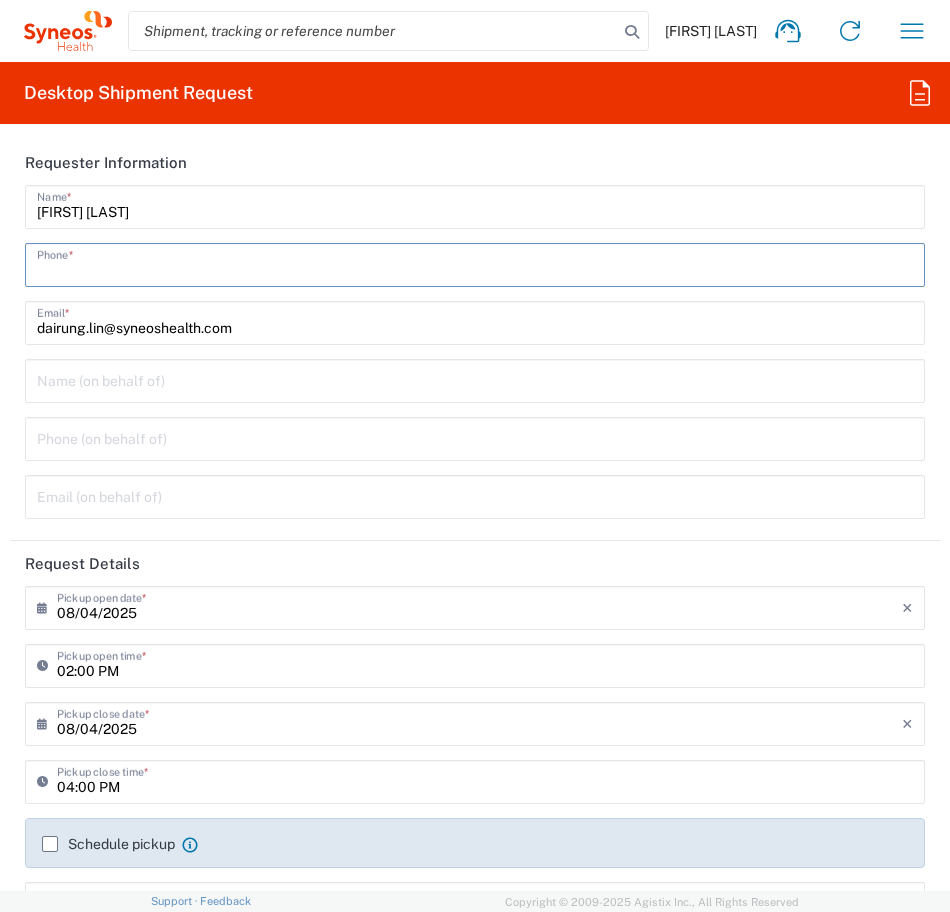 click at bounding box center [475, 263] 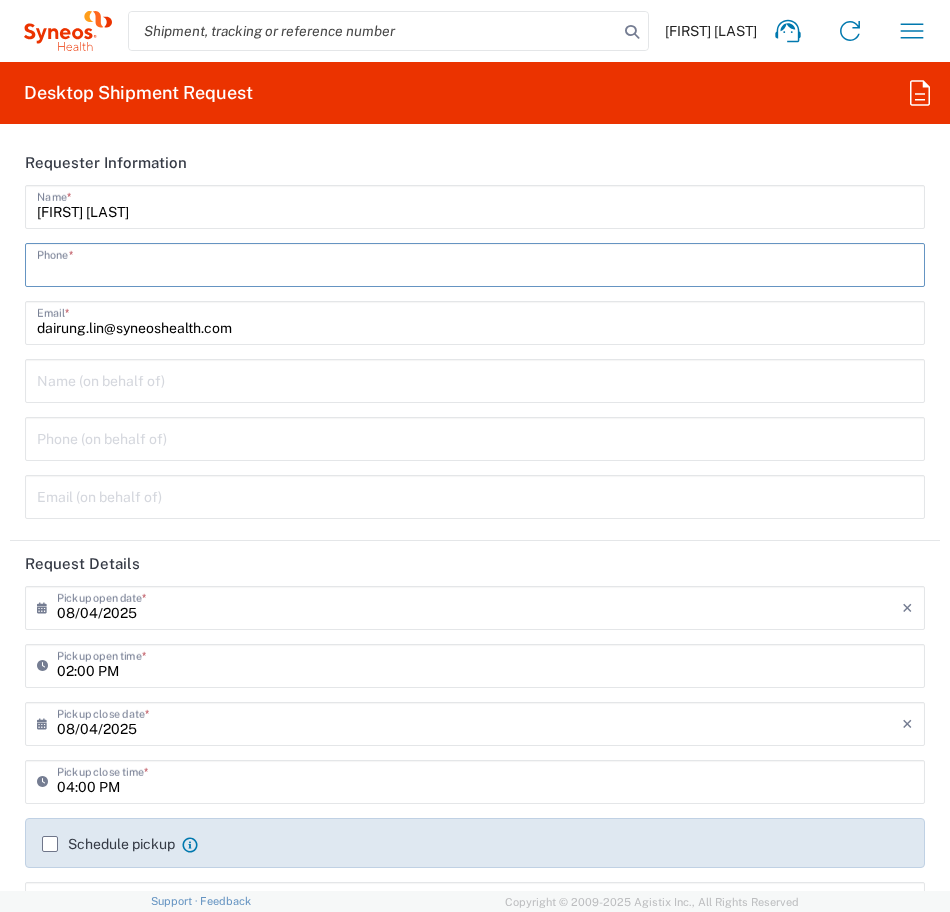 type on "0235185879" 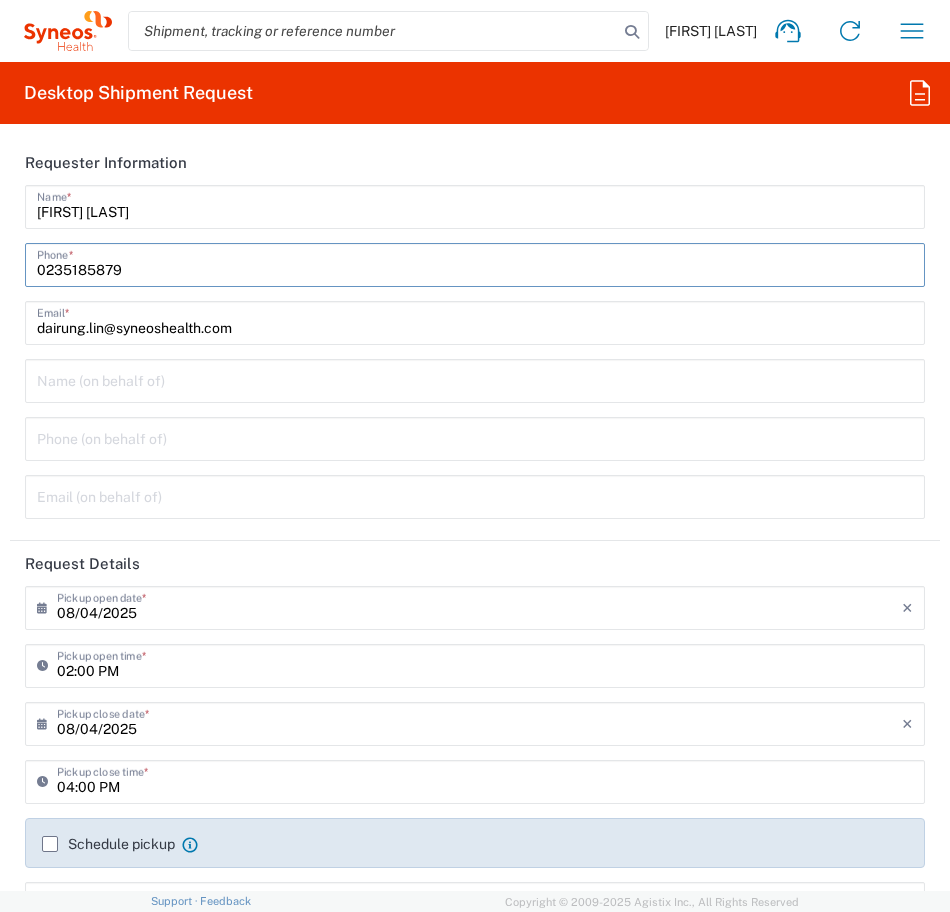 click at bounding box center (475, 379) 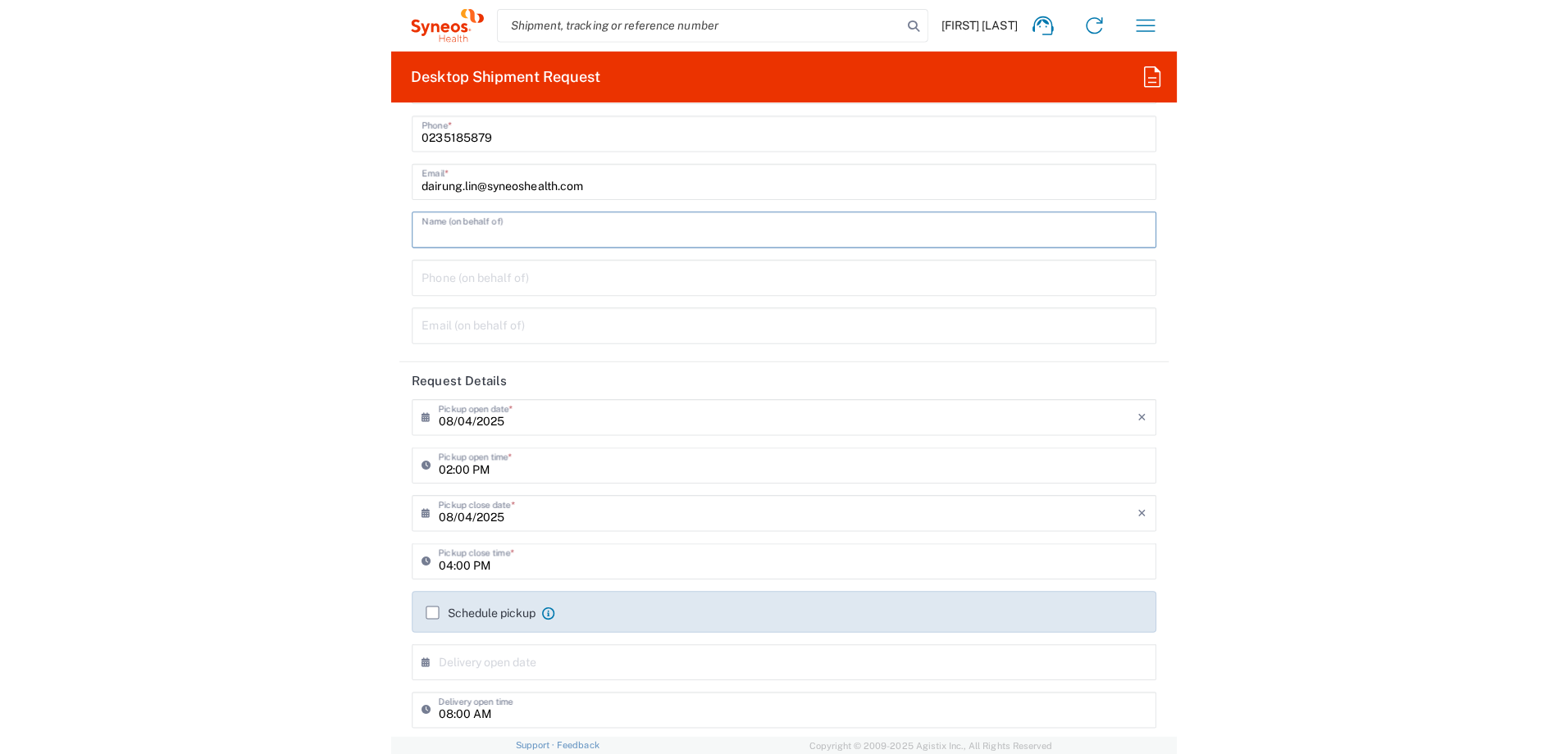 scroll, scrollTop: 164, scrollLeft: 0, axis: vertical 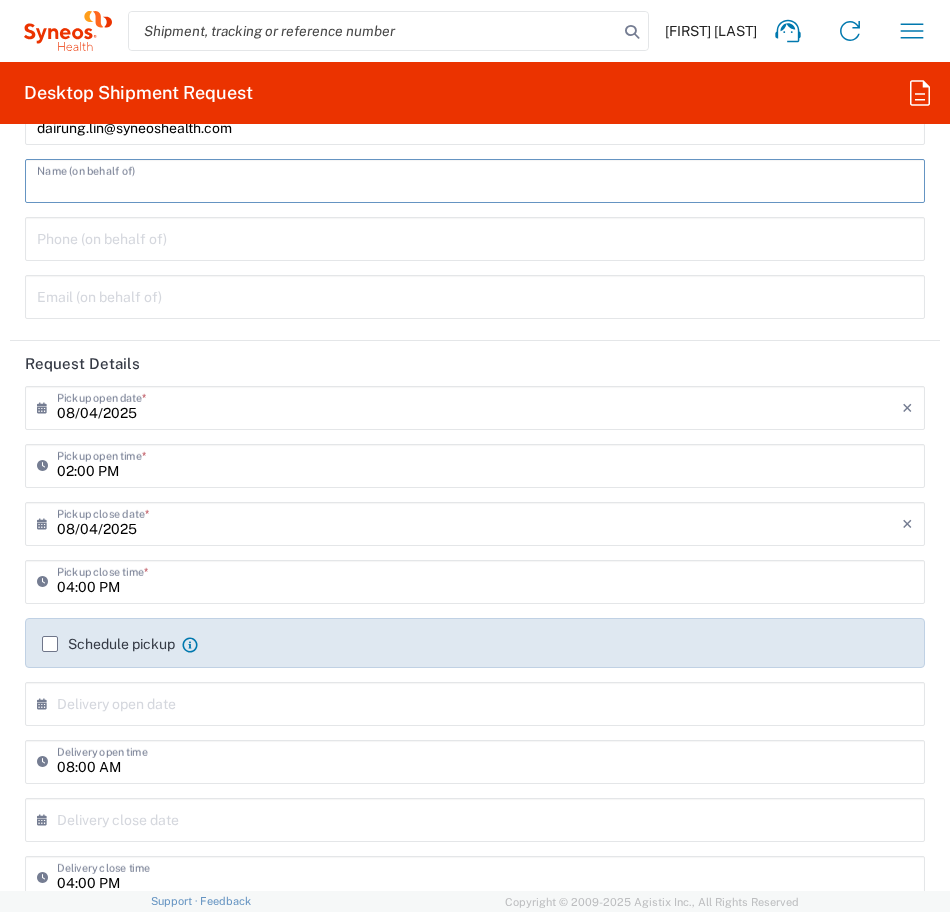 click on "08/04/2025" at bounding box center (479, 406) 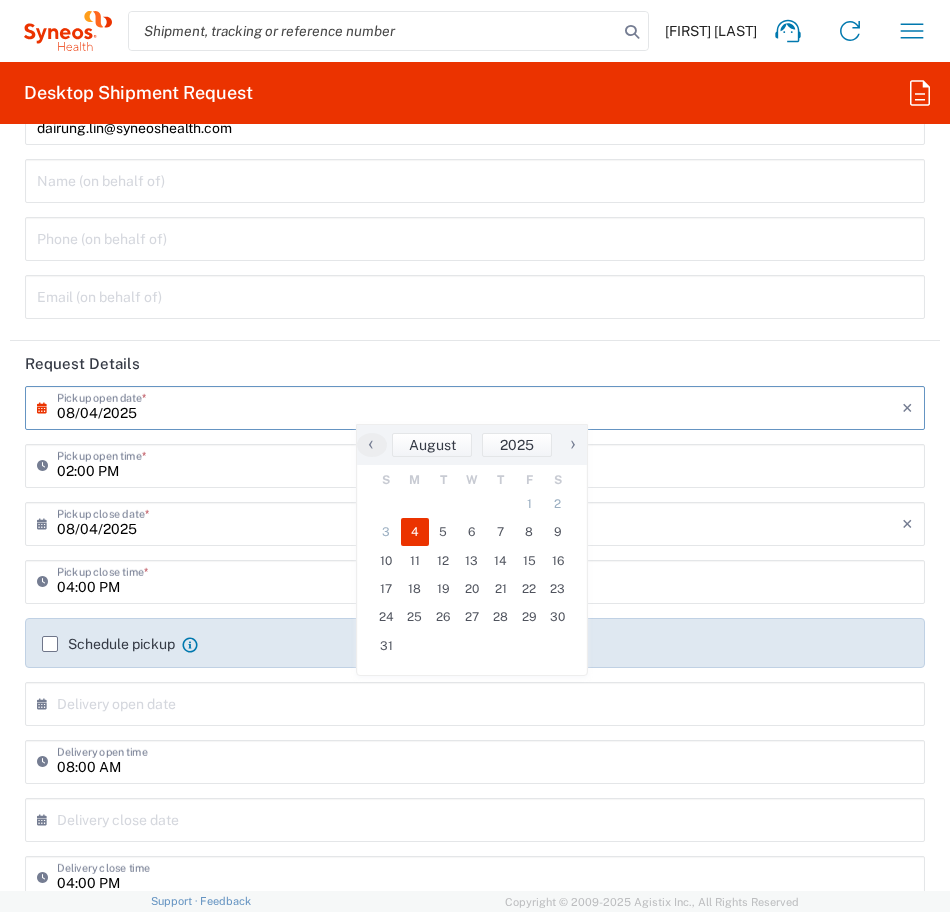 click on "4" 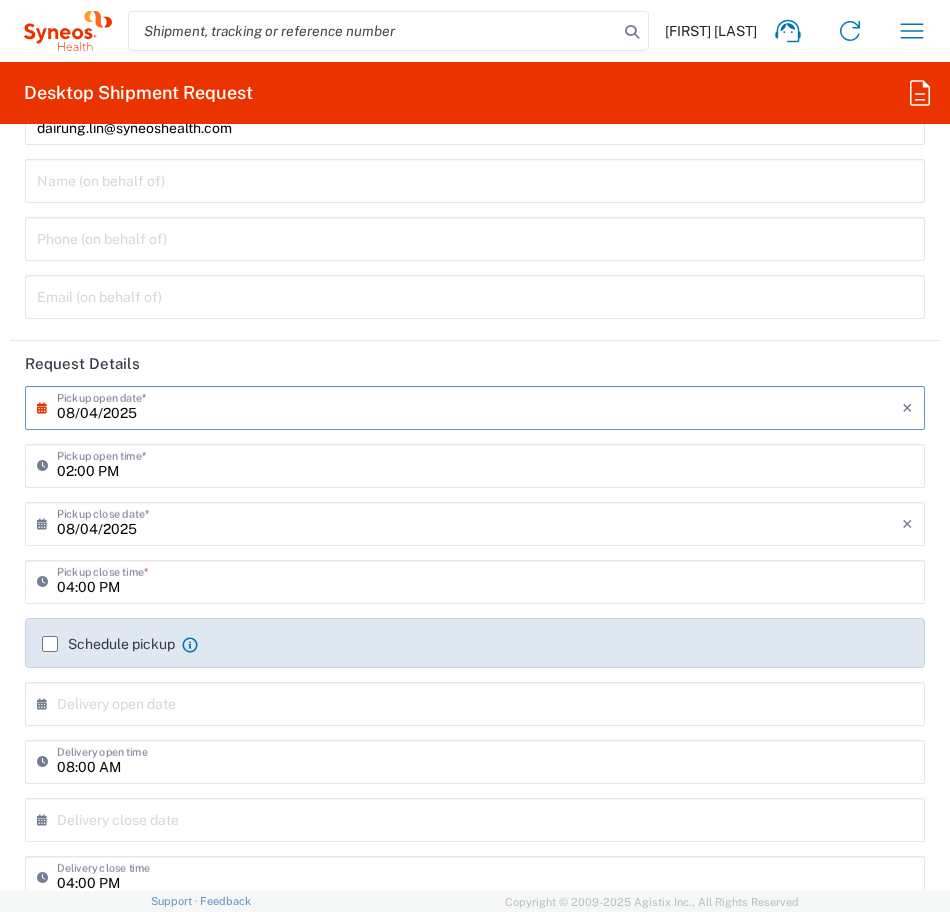 click on "08/04/2025" at bounding box center [479, 406] 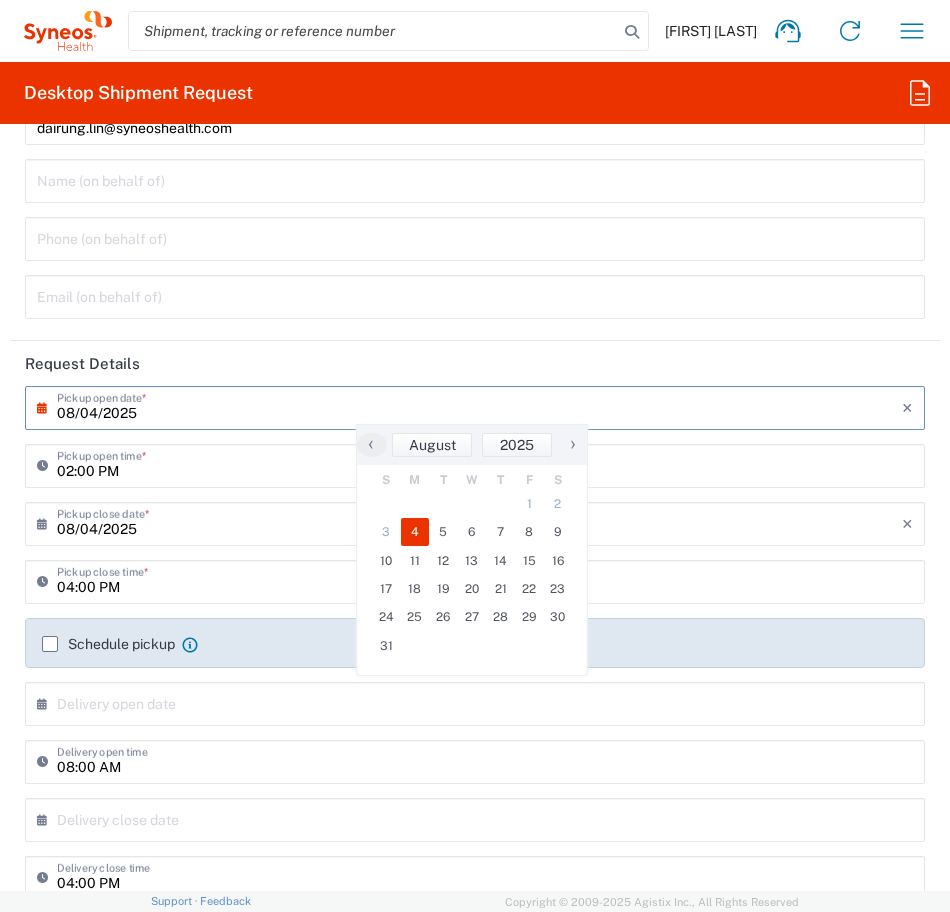 click on "08/04/2025" at bounding box center [479, 406] 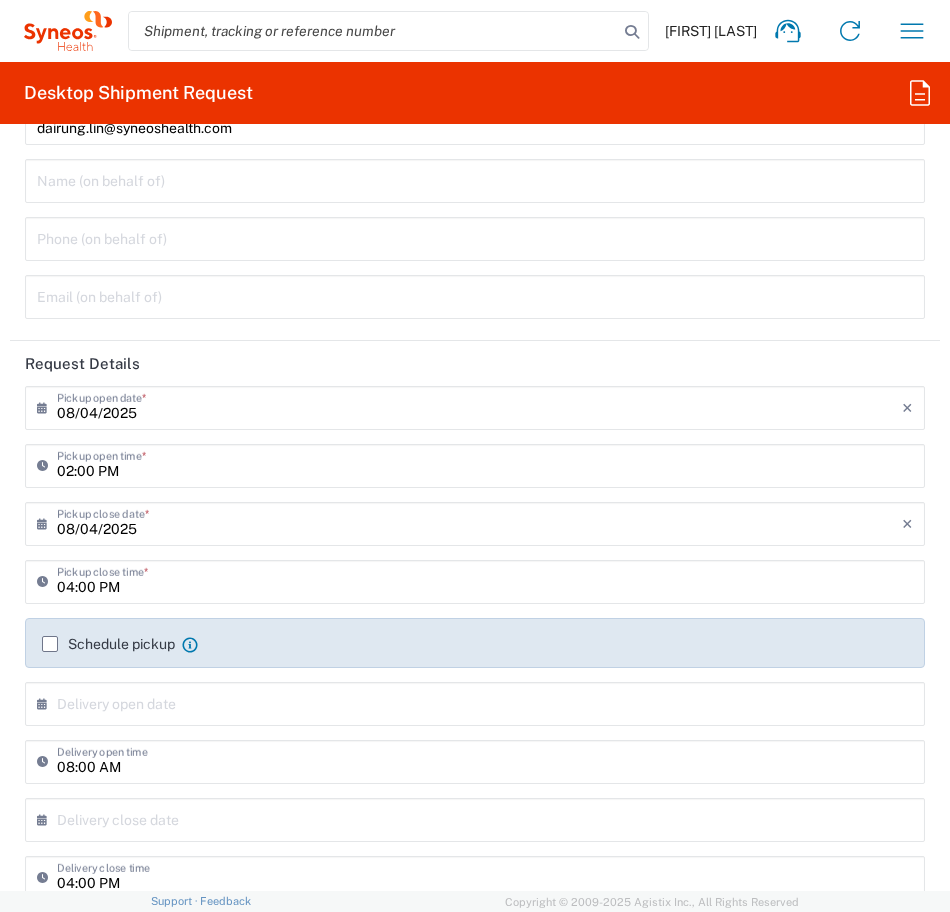 click on "Schedule pickup" 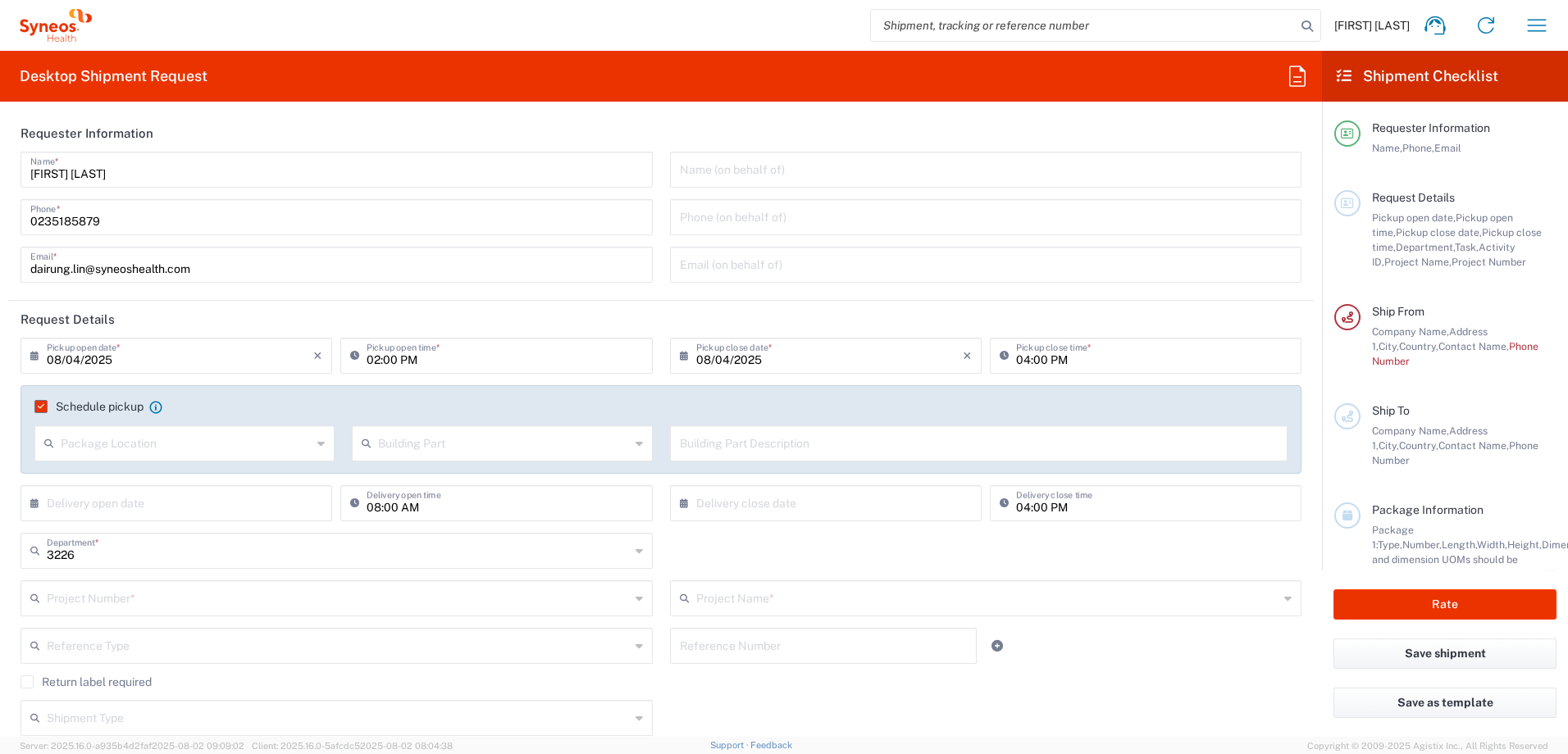 scroll, scrollTop: 0, scrollLeft: 0, axis: both 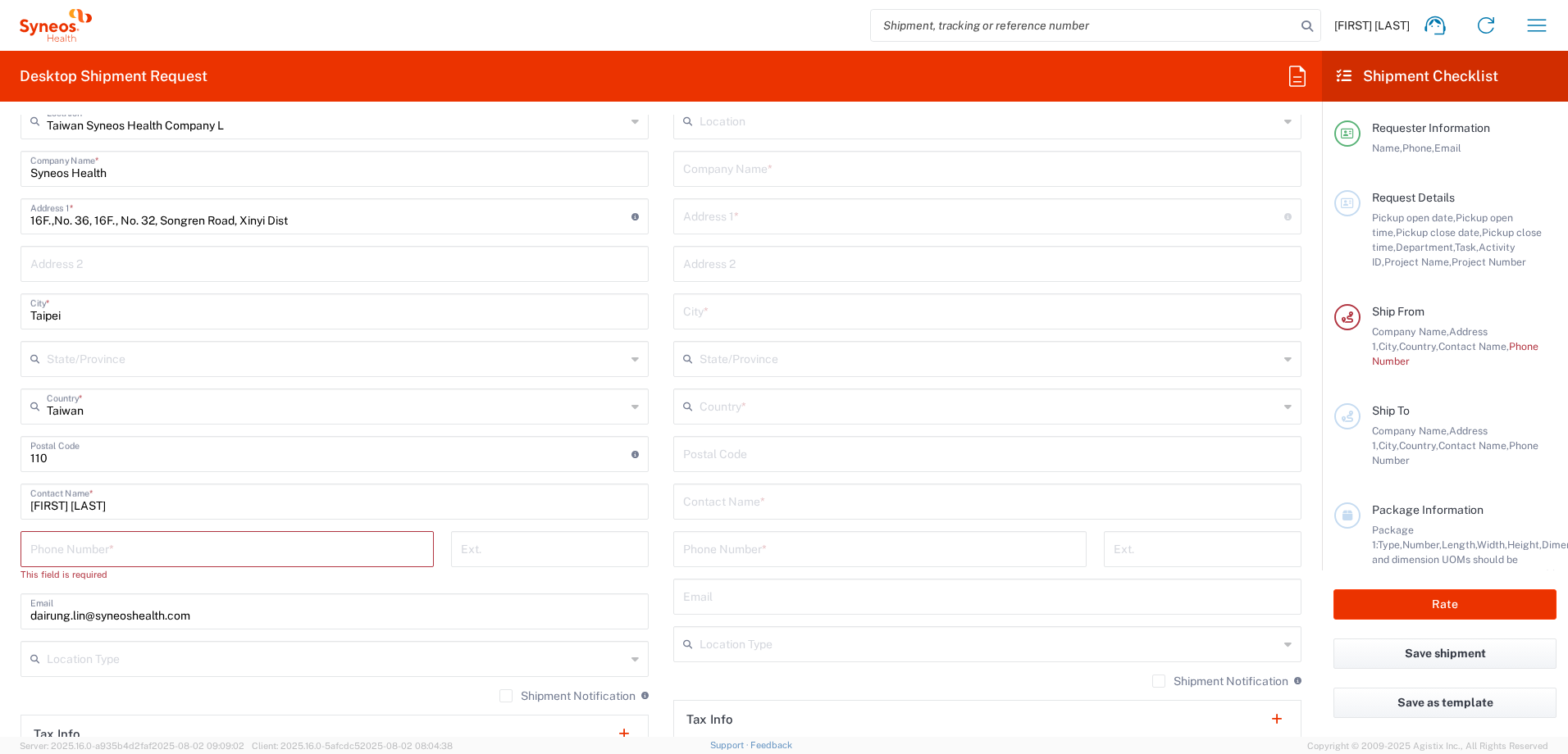 click at bounding box center [227, 547] 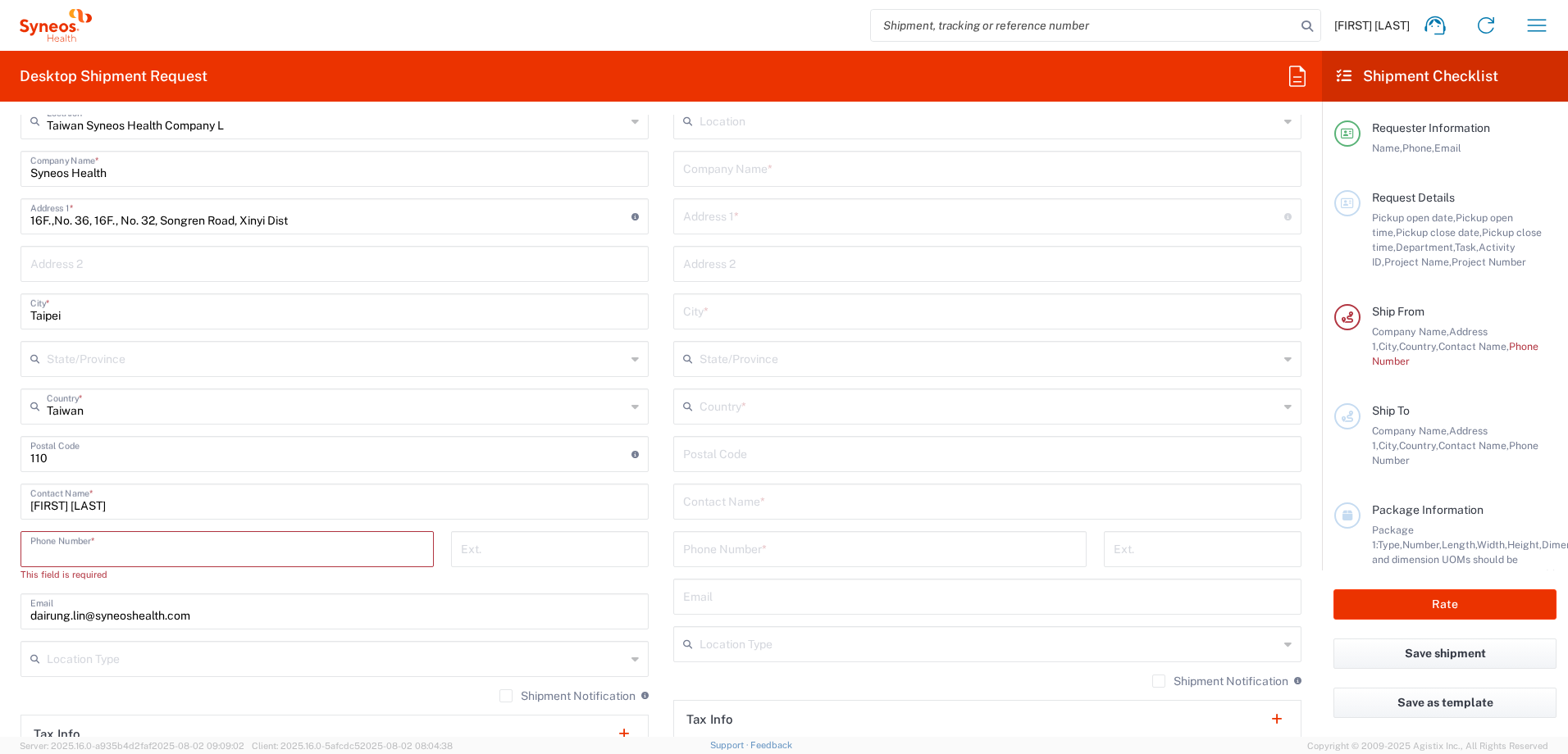 type on "0235185879" 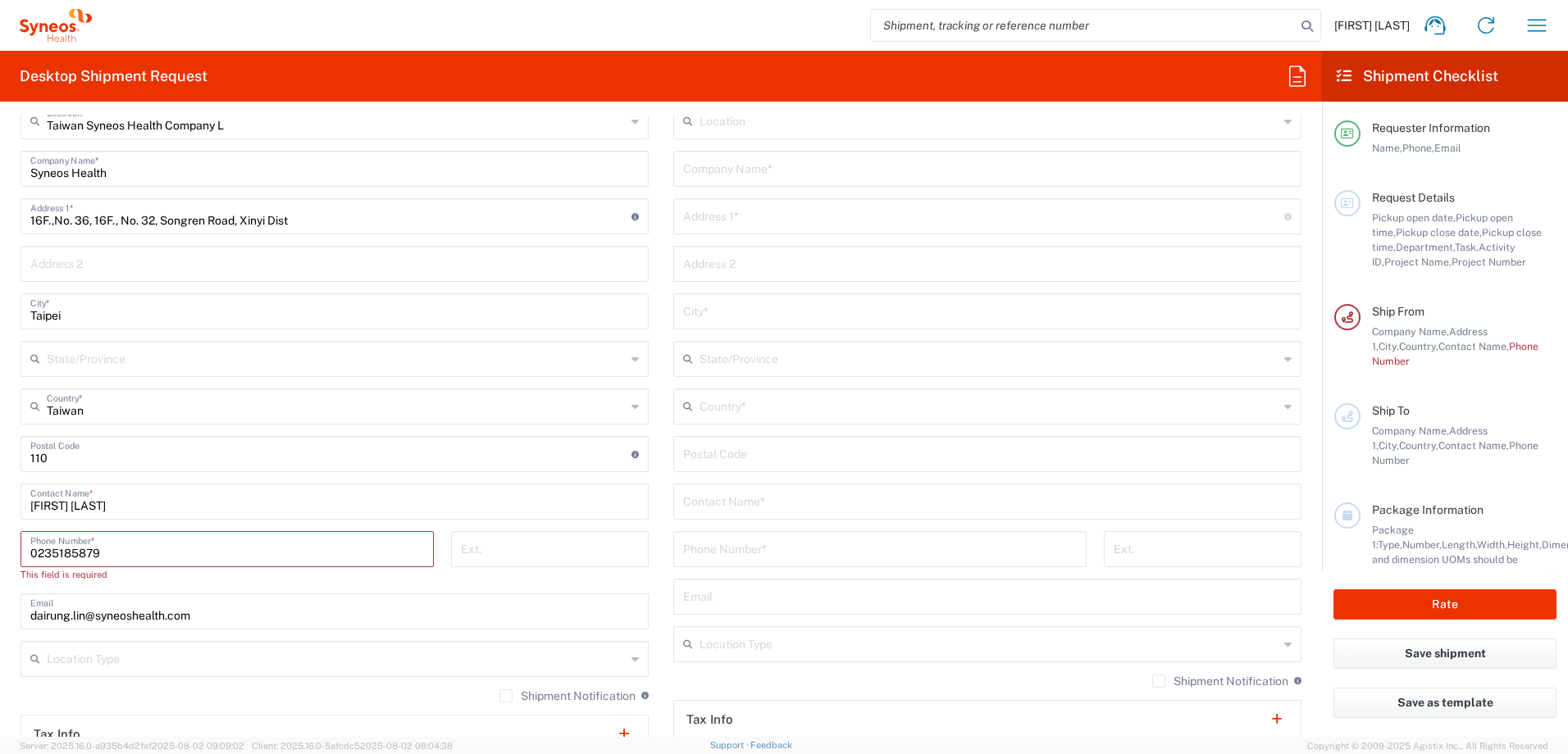 type on "dairung.Lin@syneoshealth.com" 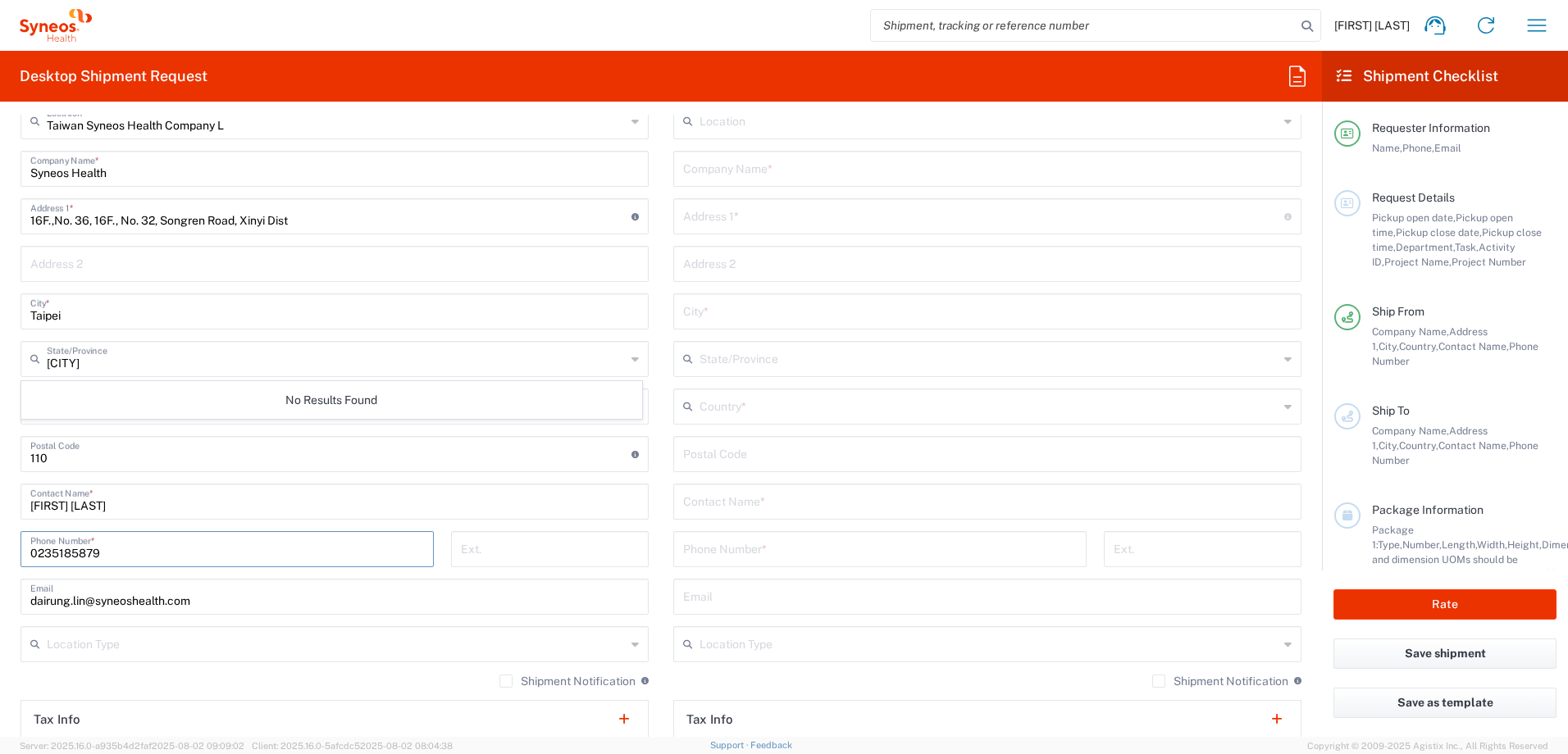 scroll, scrollTop: 902, scrollLeft: 0, axis: vertical 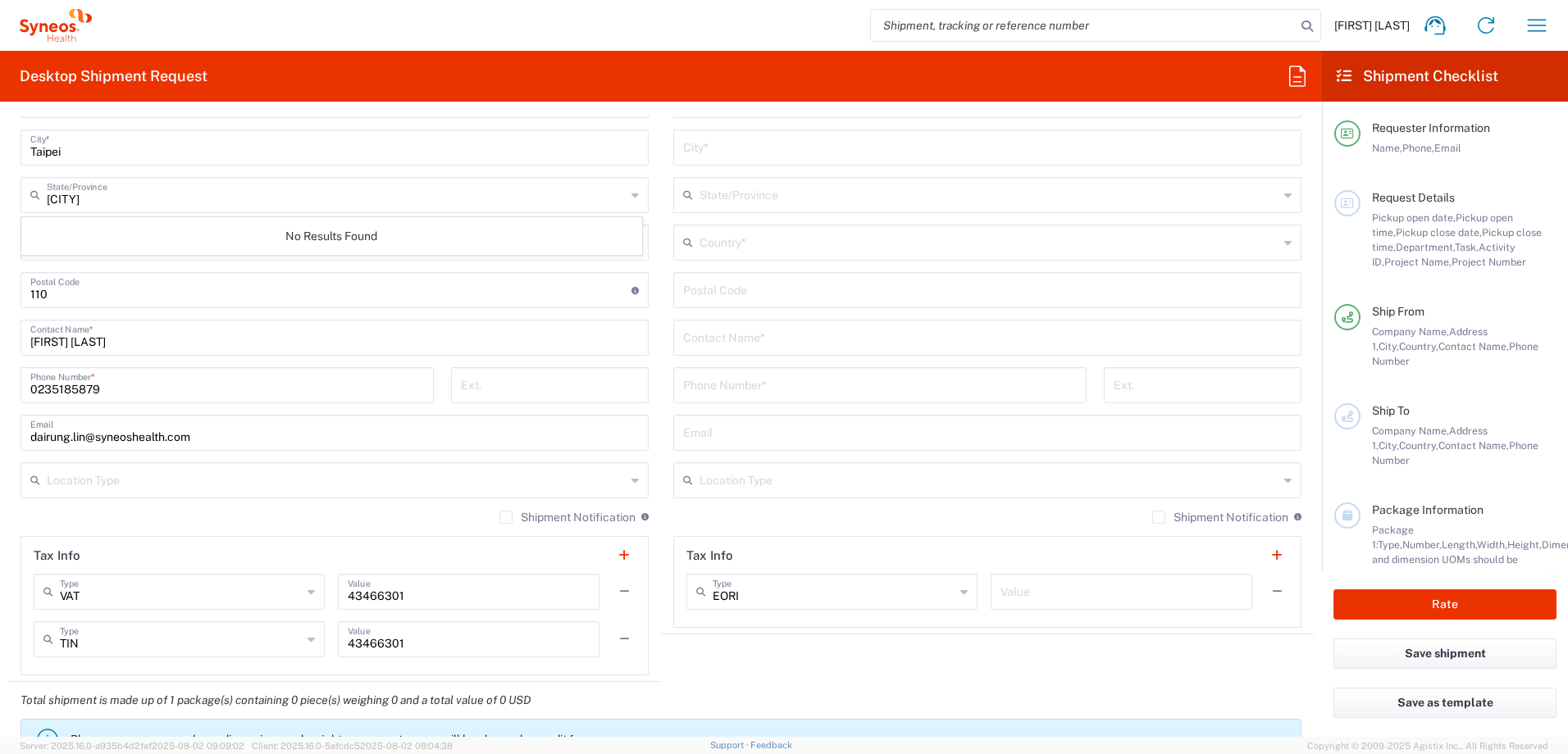 click on "Shipment Notification" 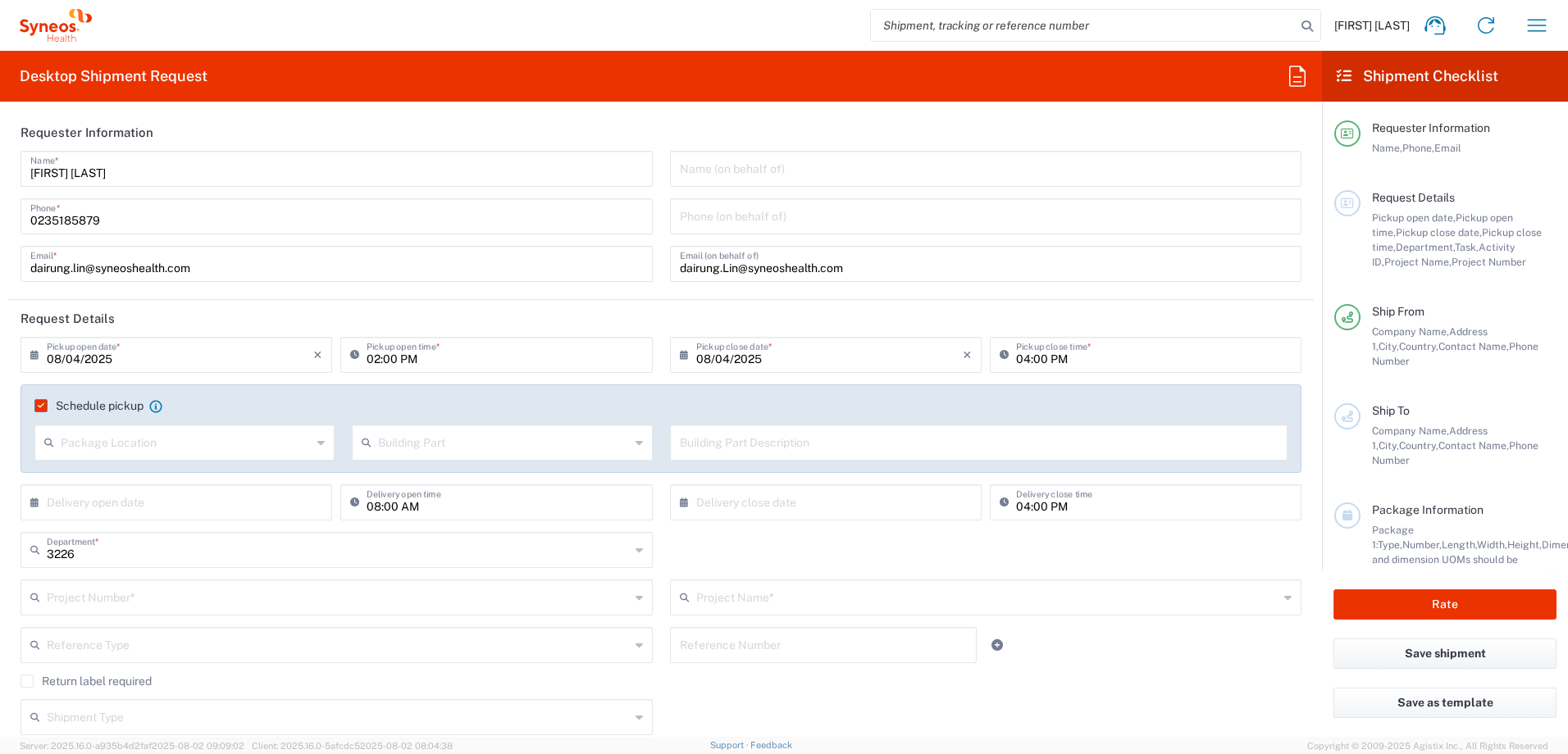 scroll, scrollTop: 0, scrollLeft: 0, axis: both 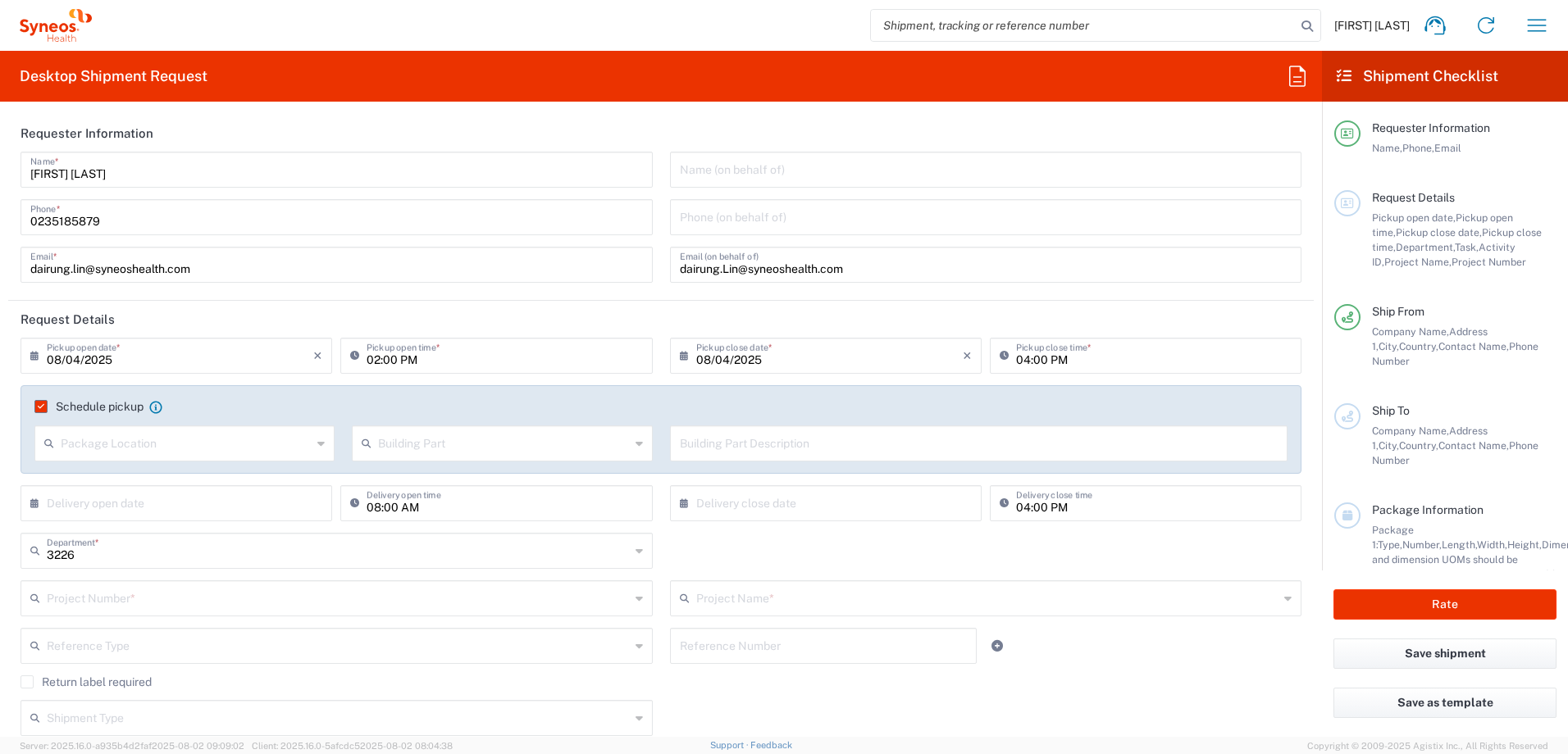 click at bounding box center (186, 442) 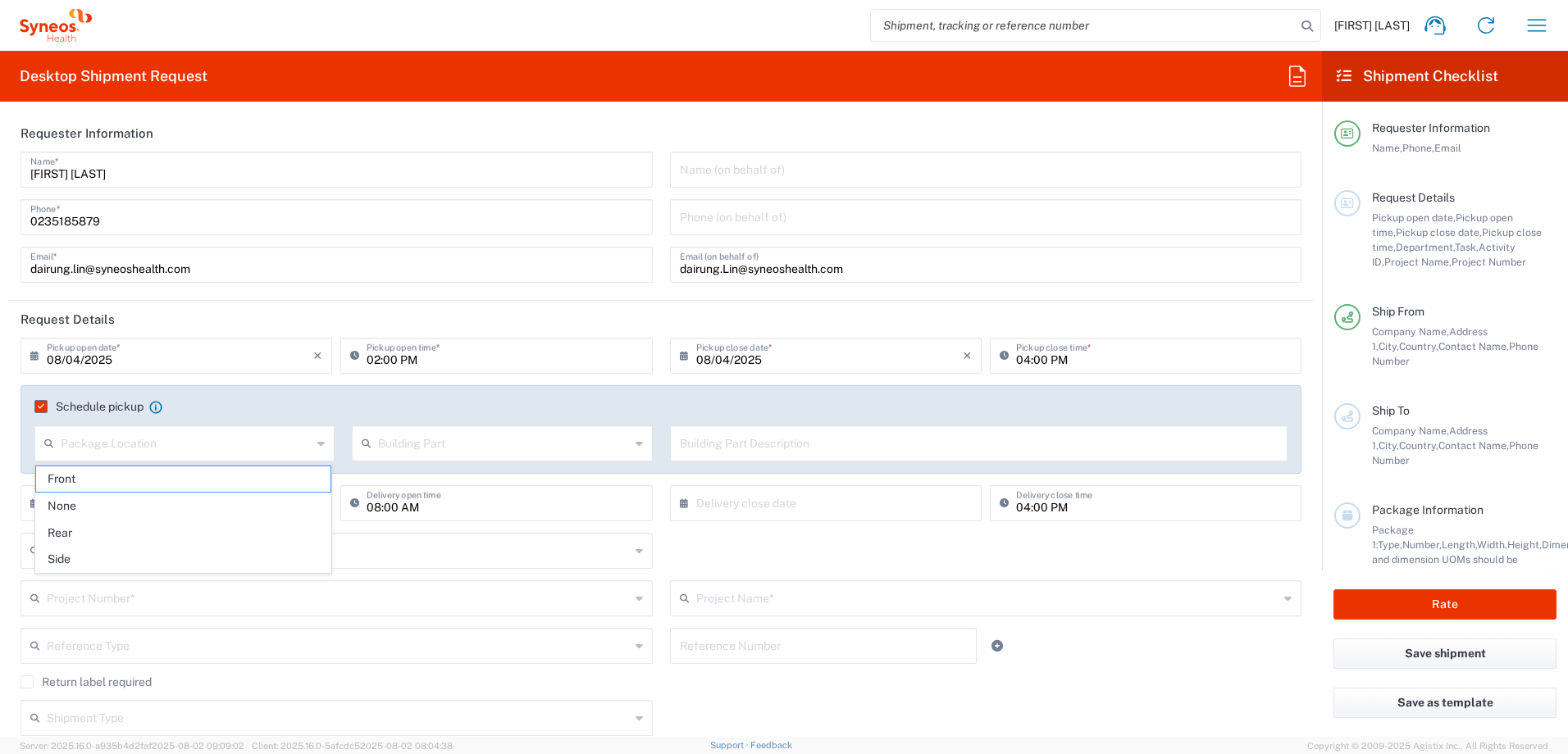 click on "Request Details" 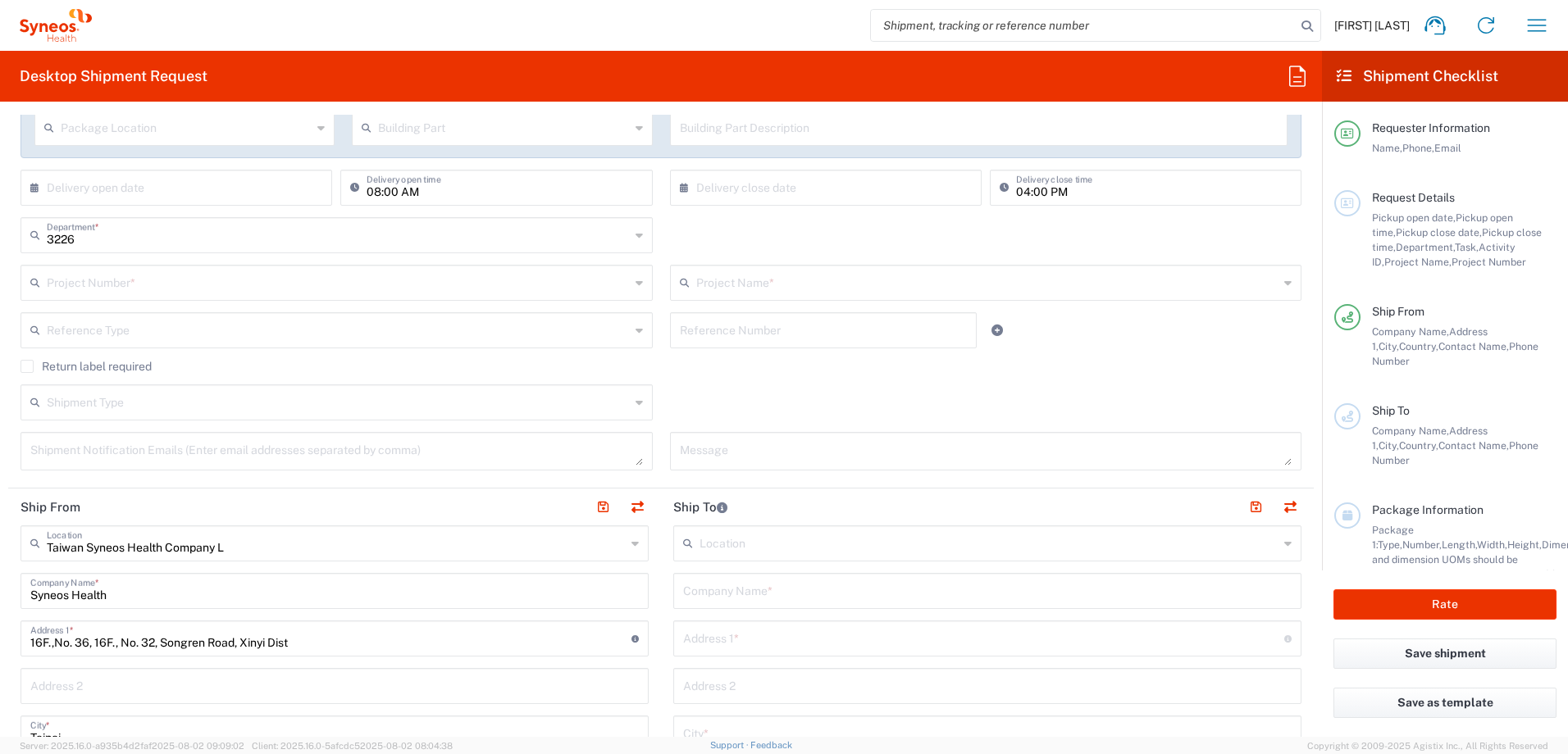 scroll, scrollTop: 82, scrollLeft: 0, axis: vertical 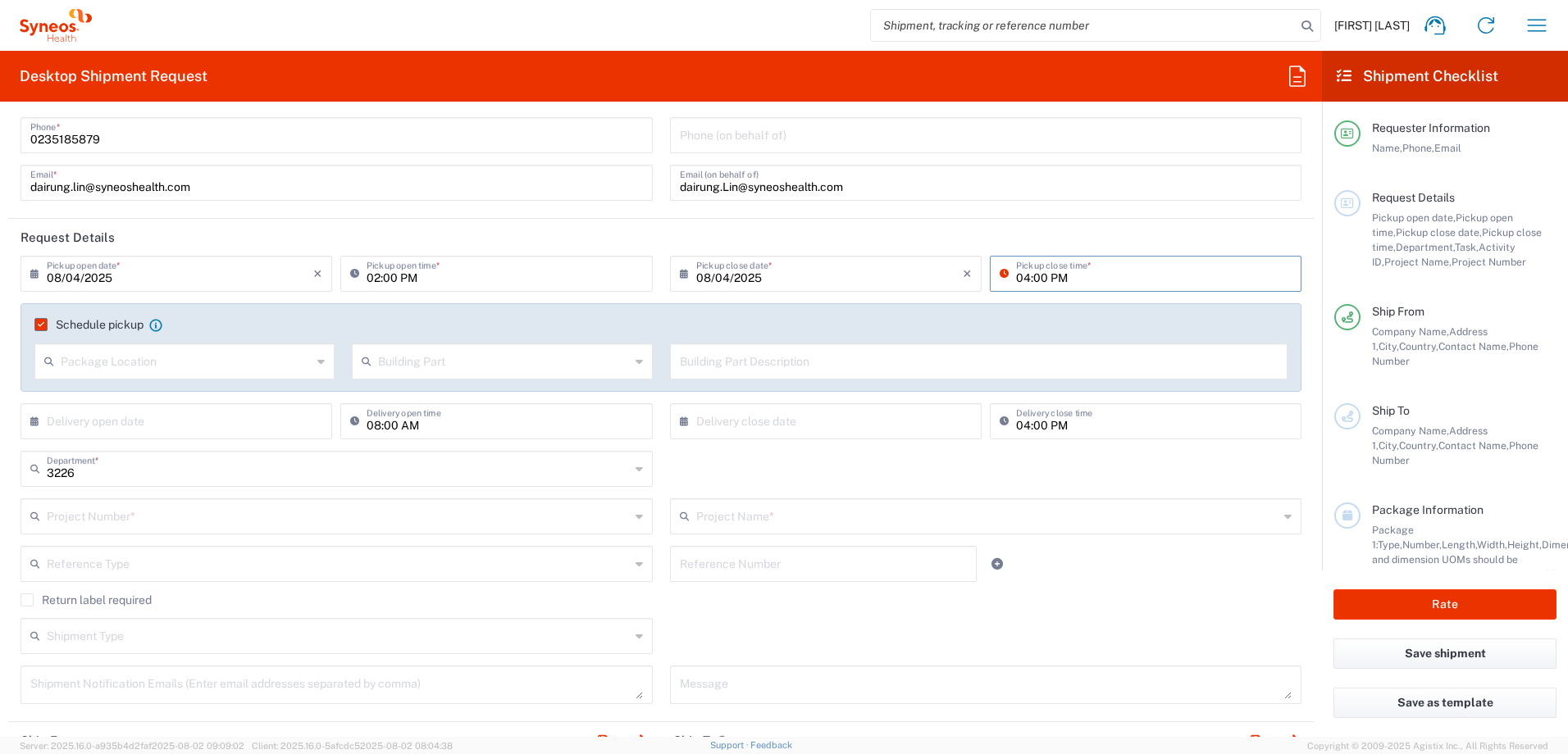 click on "04:00 PM" at bounding box center (1154, 272) 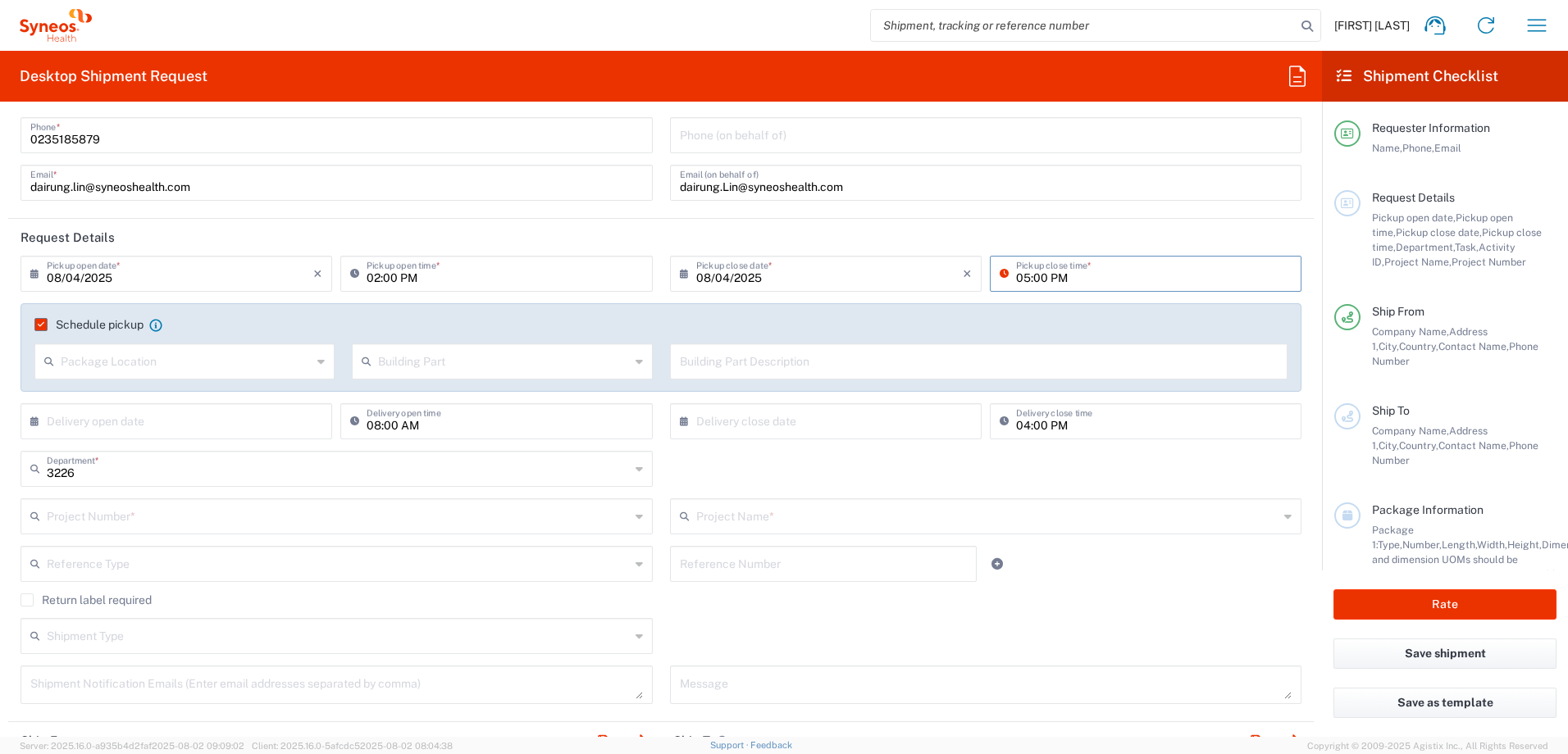 scroll, scrollTop: 626, scrollLeft: 0, axis: vertical 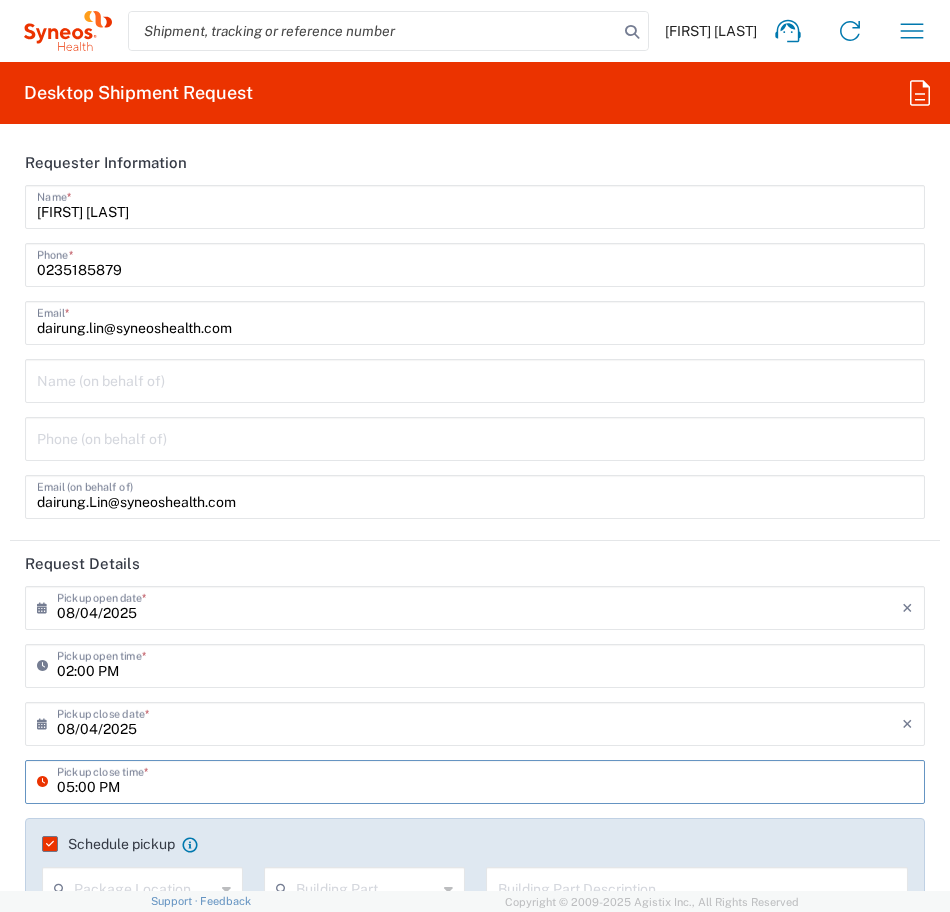 type on "05:00 PM" 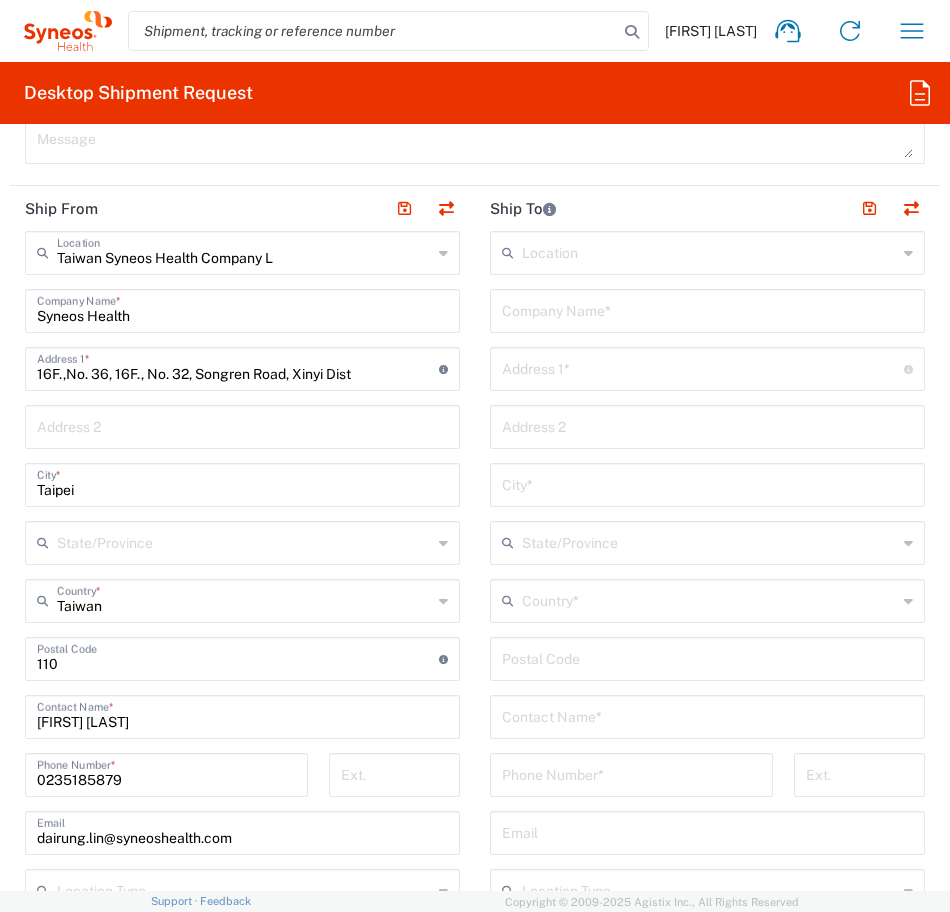 scroll, scrollTop: 1500, scrollLeft: 0, axis: vertical 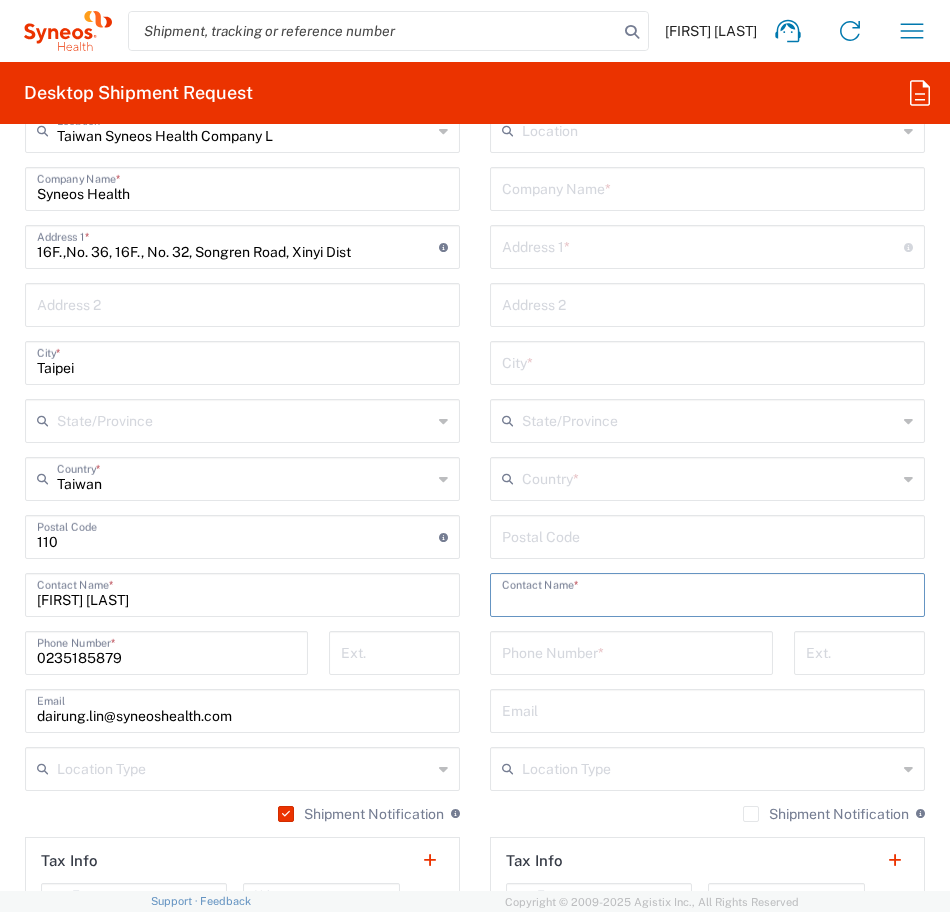 click at bounding box center [707, 593] 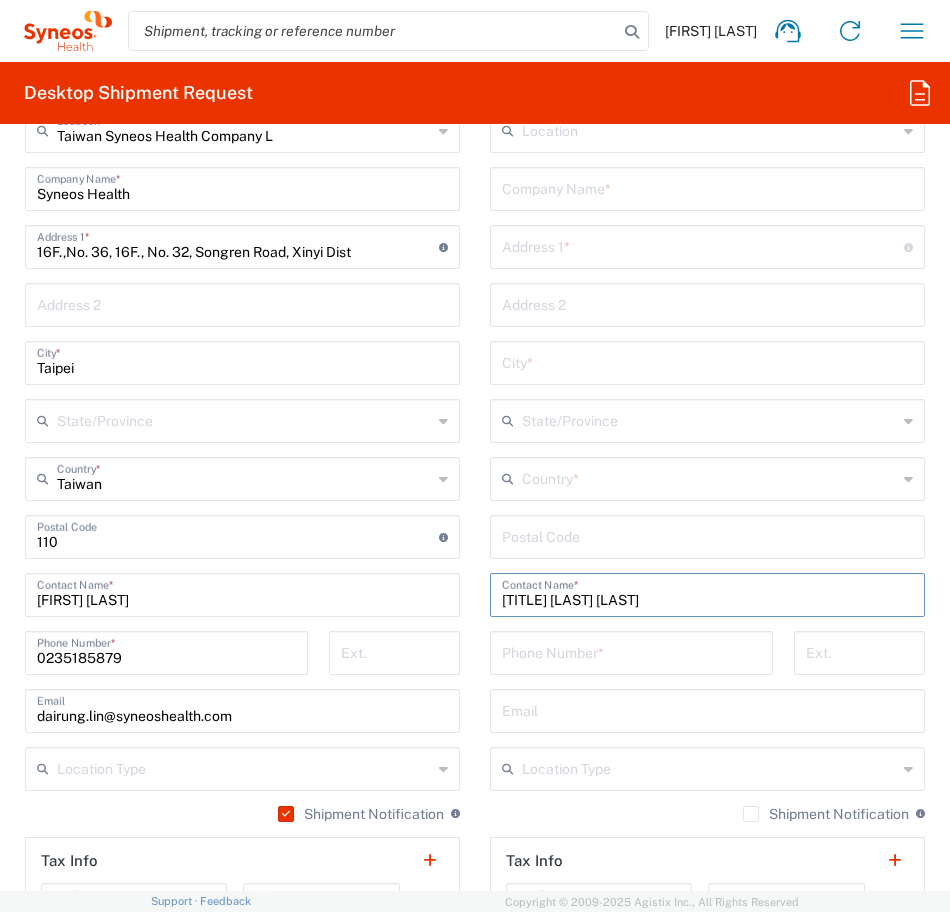 type on "[TITLE] [LAST] [LAST]" 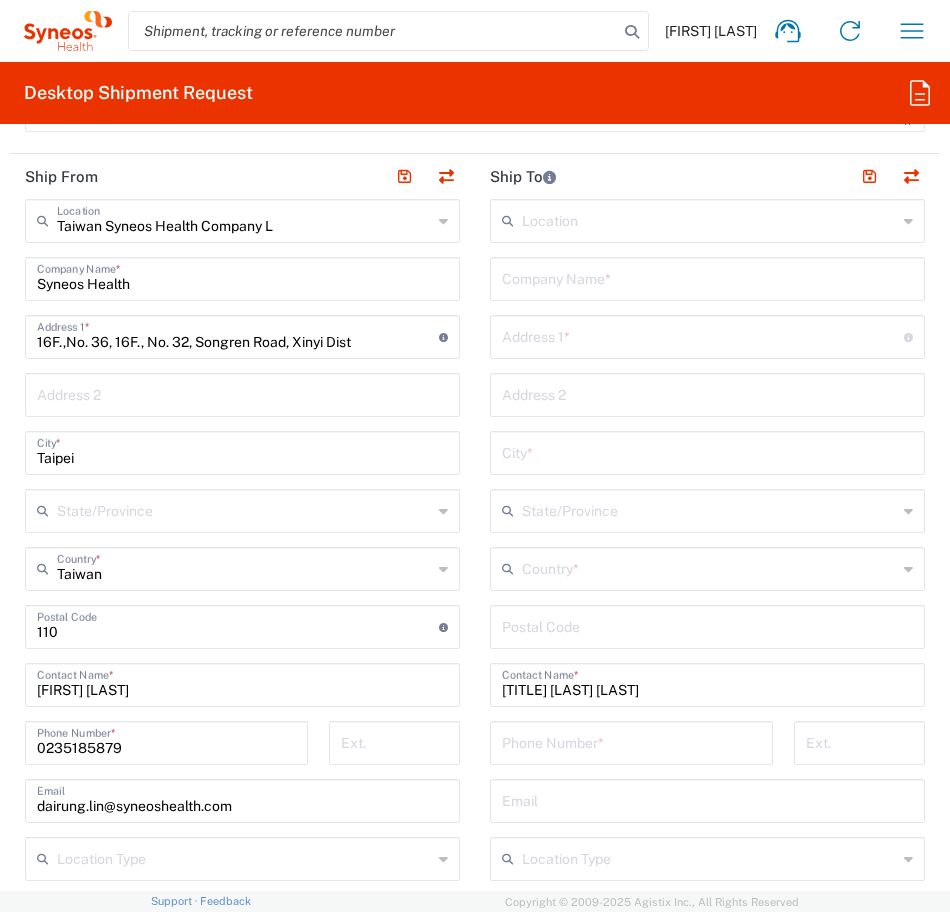 scroll, scrollTop: 1200, scrollLeft: 0, axis: vertical 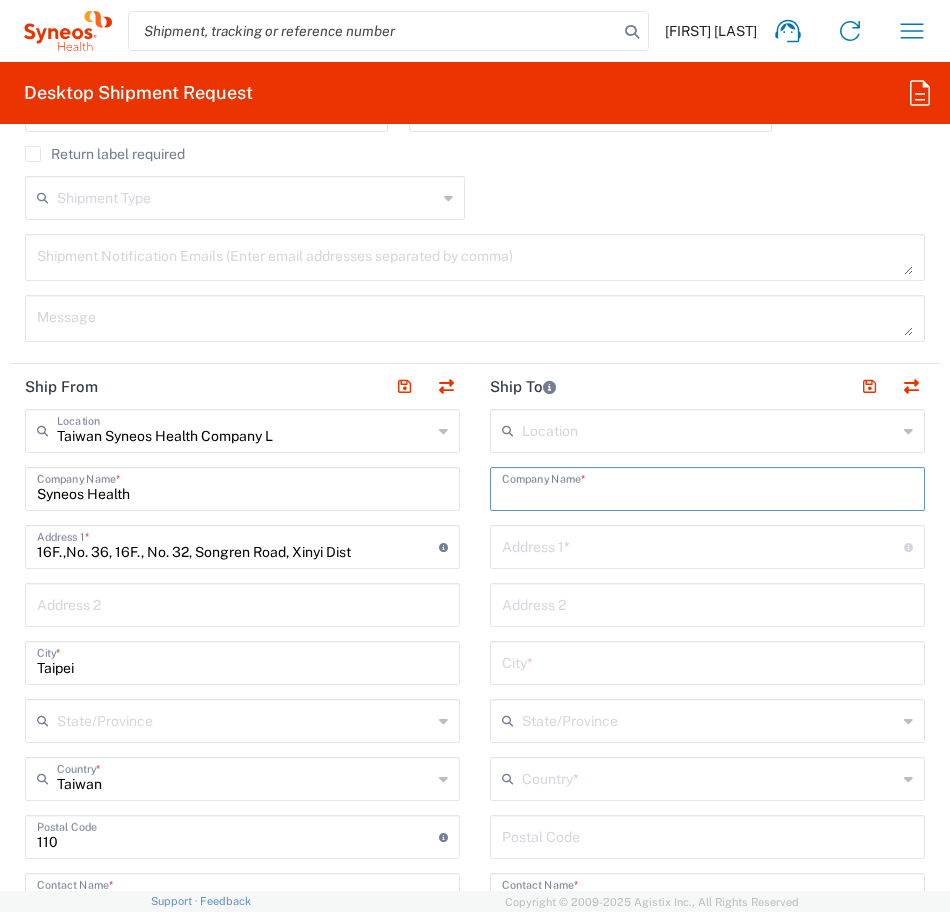click at bounding box center (707, 487) 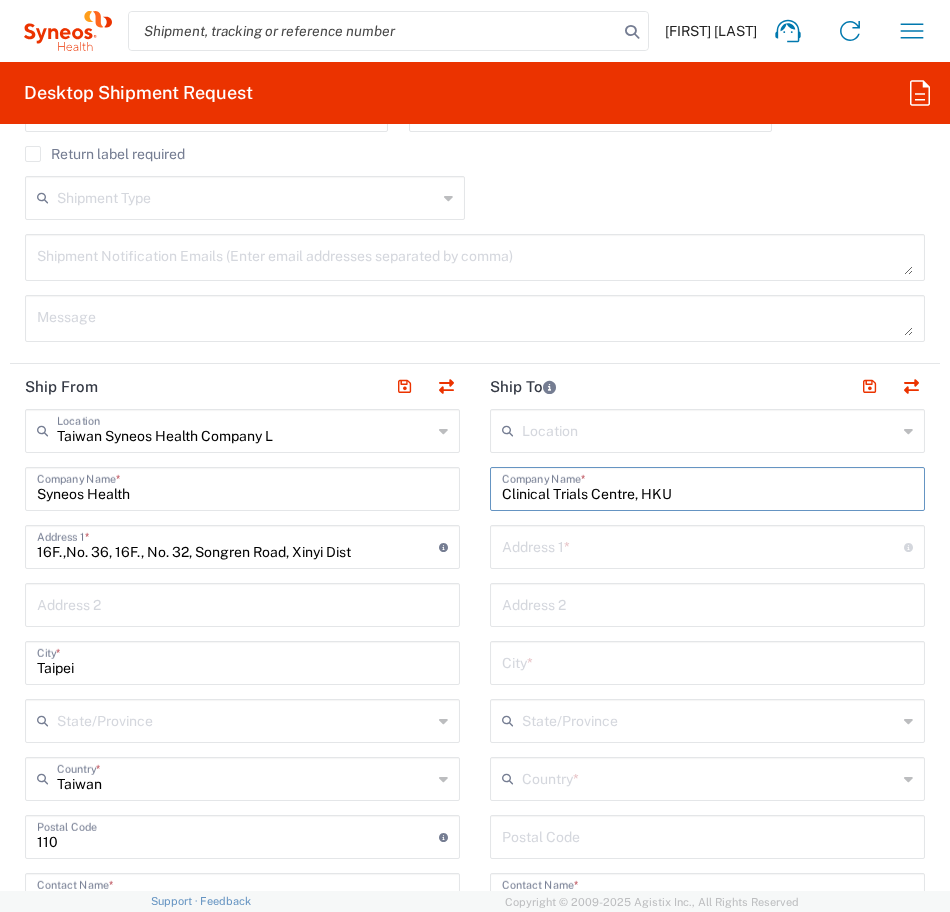 type on "Clinical Trials Centre, HKU" 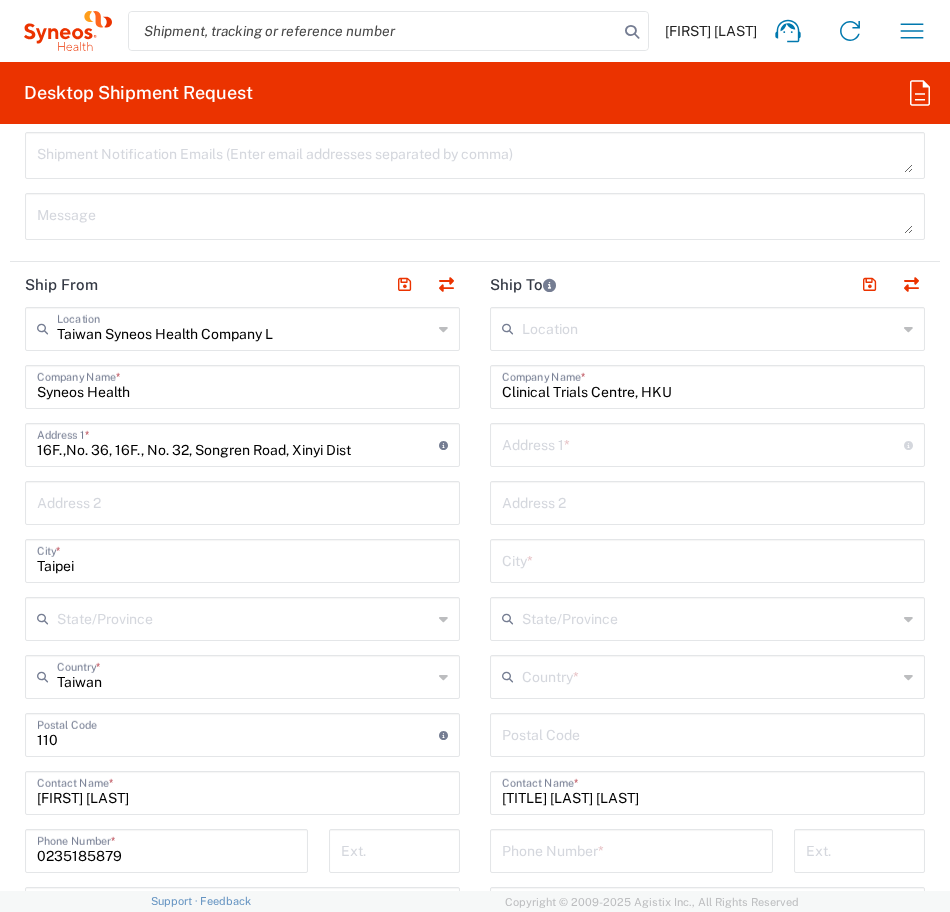 scroll, scrollTop: 1400, scrollLeft: 0, axis: vertical 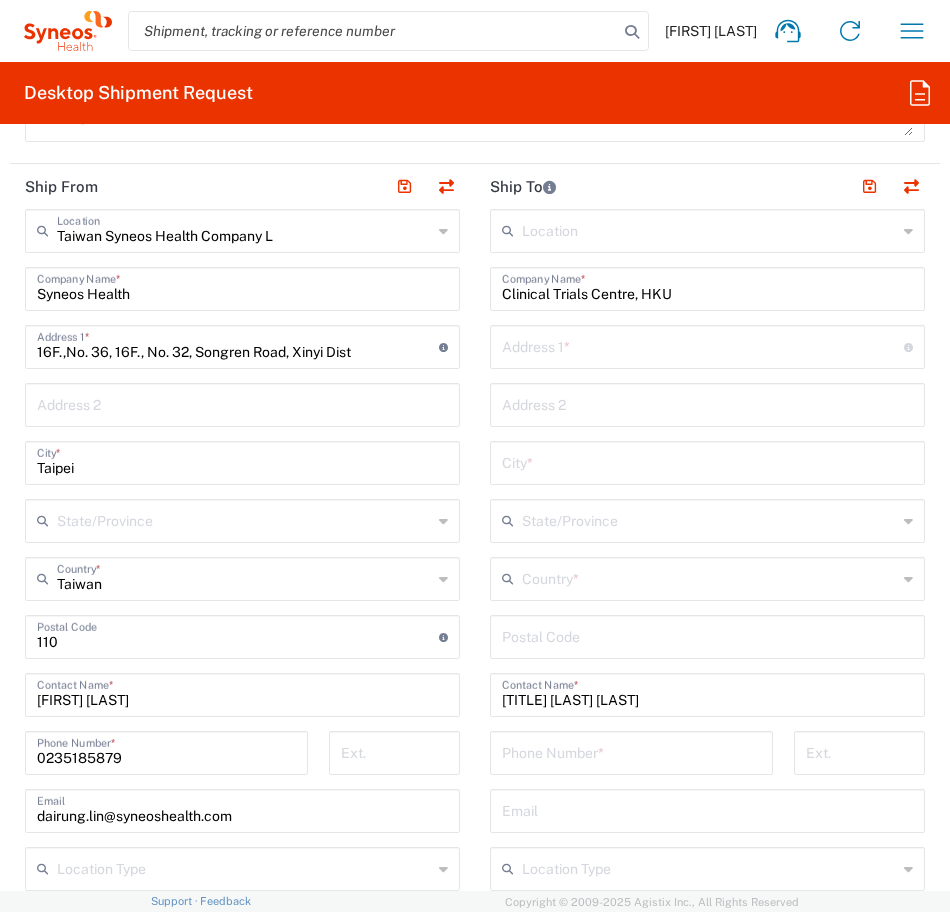 click at bounding box center (631, 751) 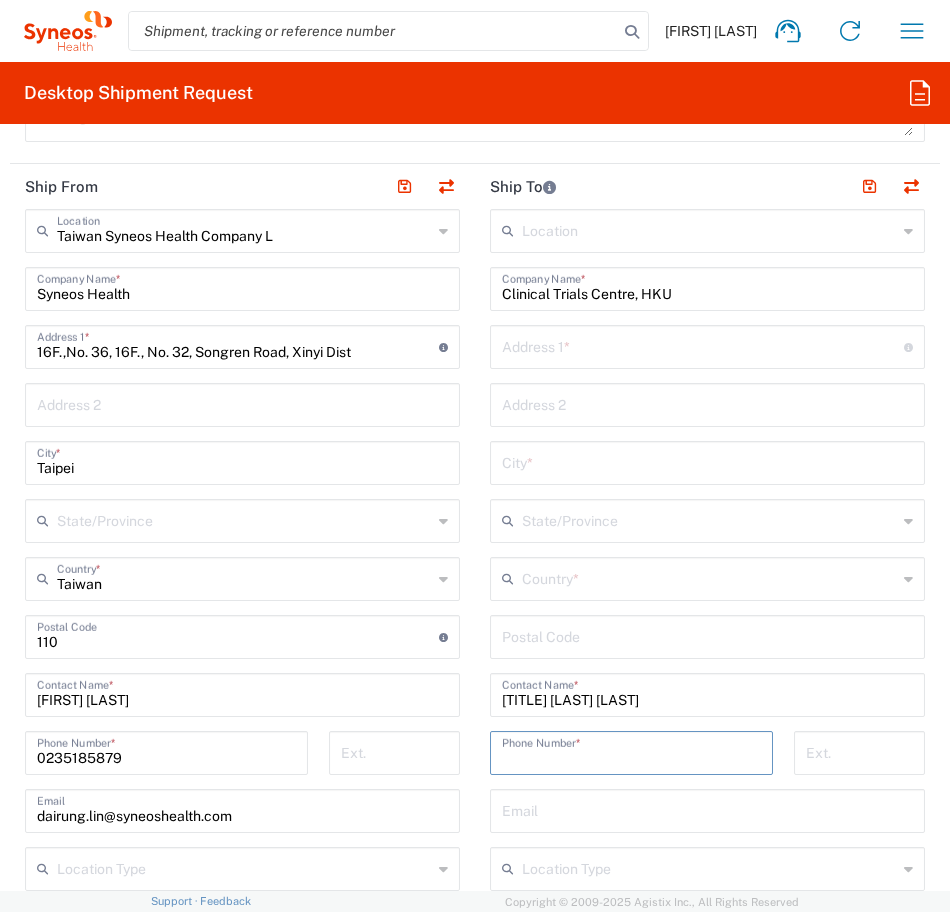 paste on "[COUNTRY_CODE] [PHONE]" 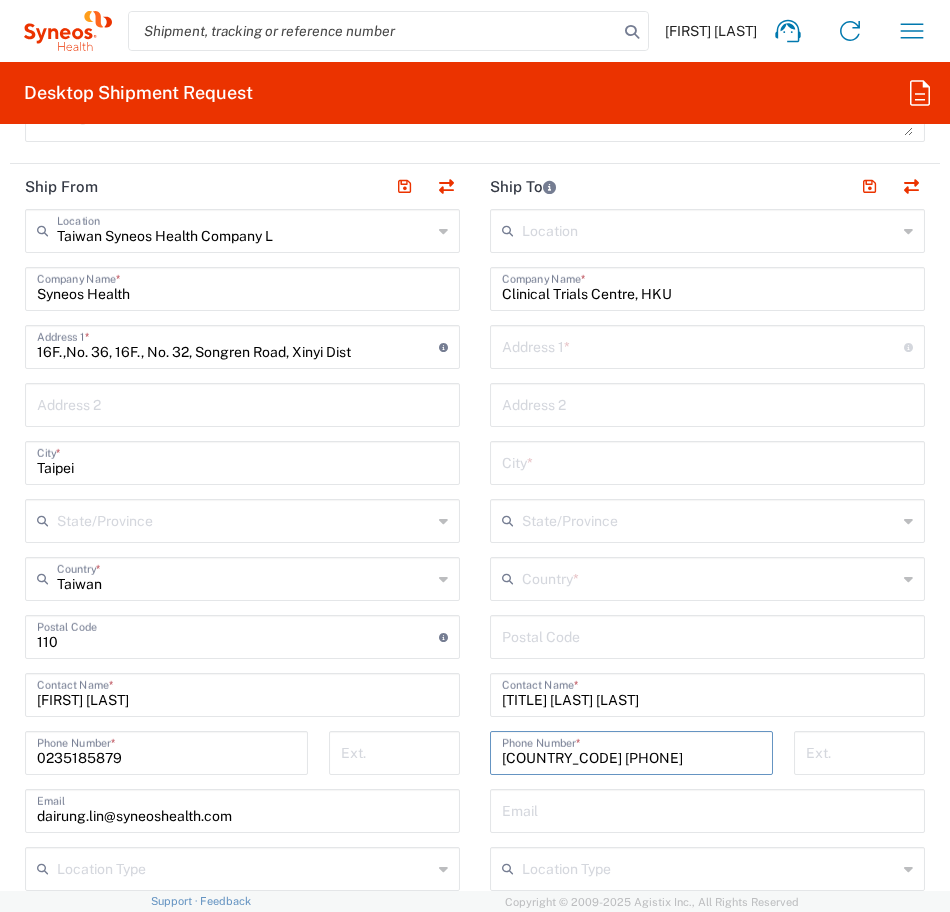 type on "[COUNTRY_CODE] [PHONE]" 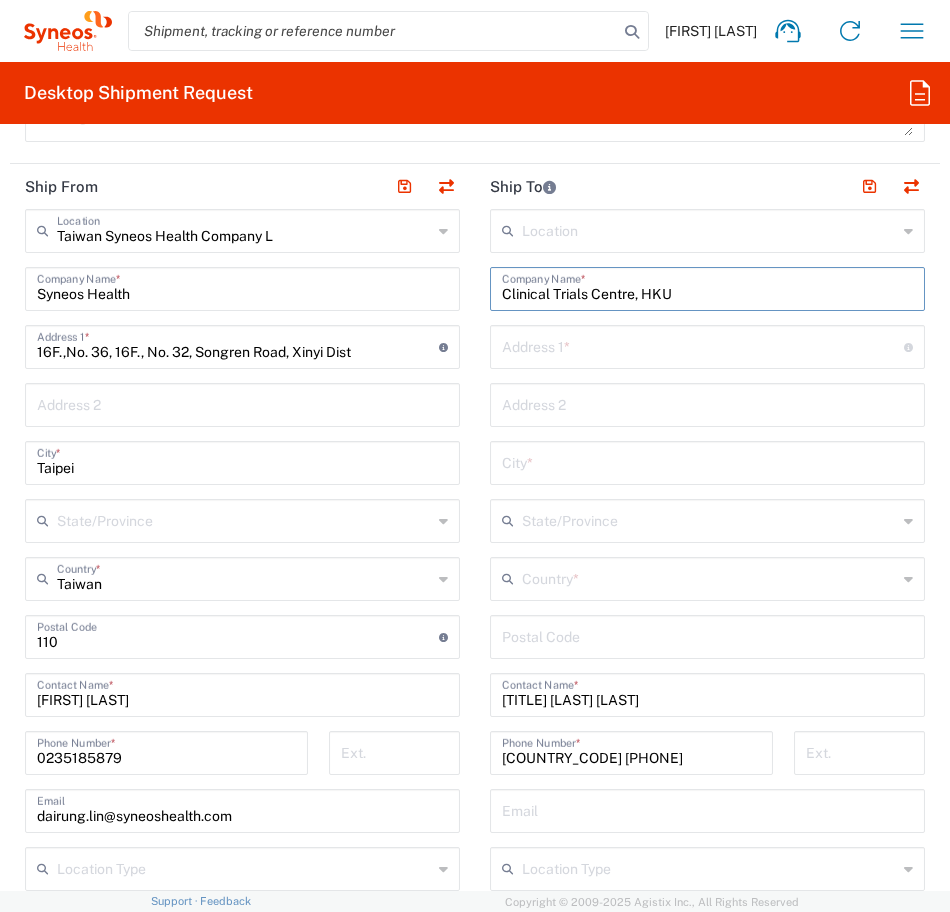 drag, startPoint x: 664, startPoint y: 298, endPoint x: 455, endPoint y: 294, distance: 209.03827 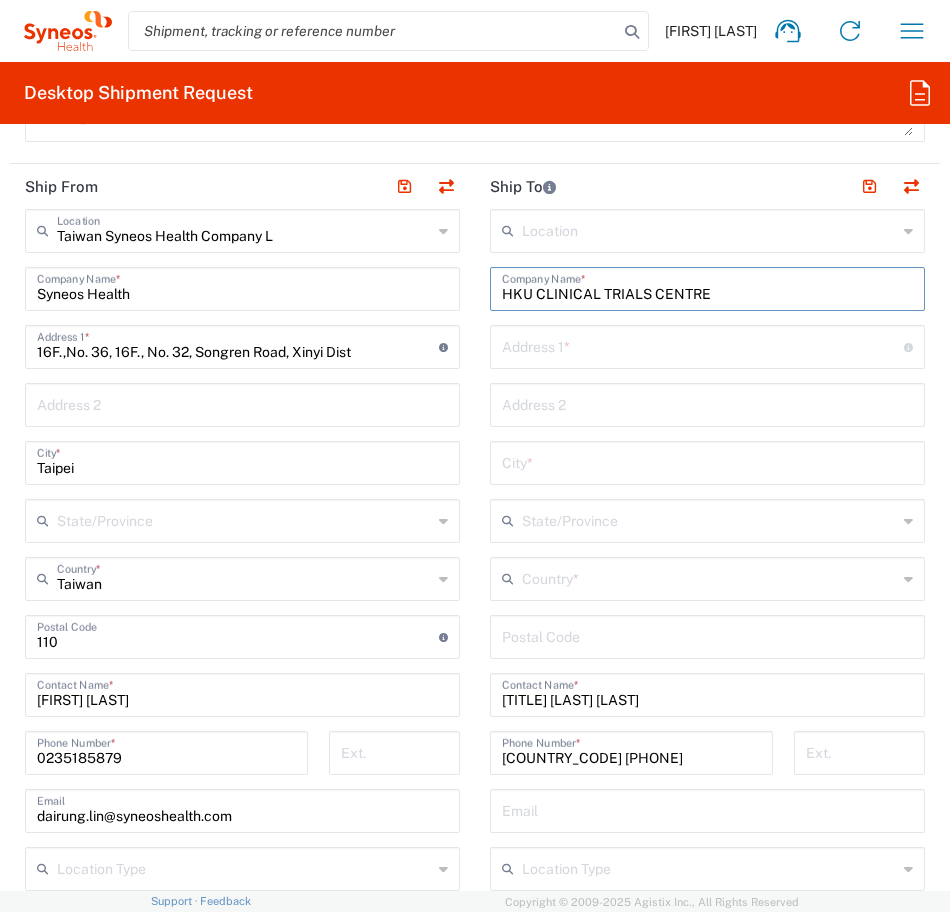 type on "HKU CLINICAL TRIALS CENTRE" 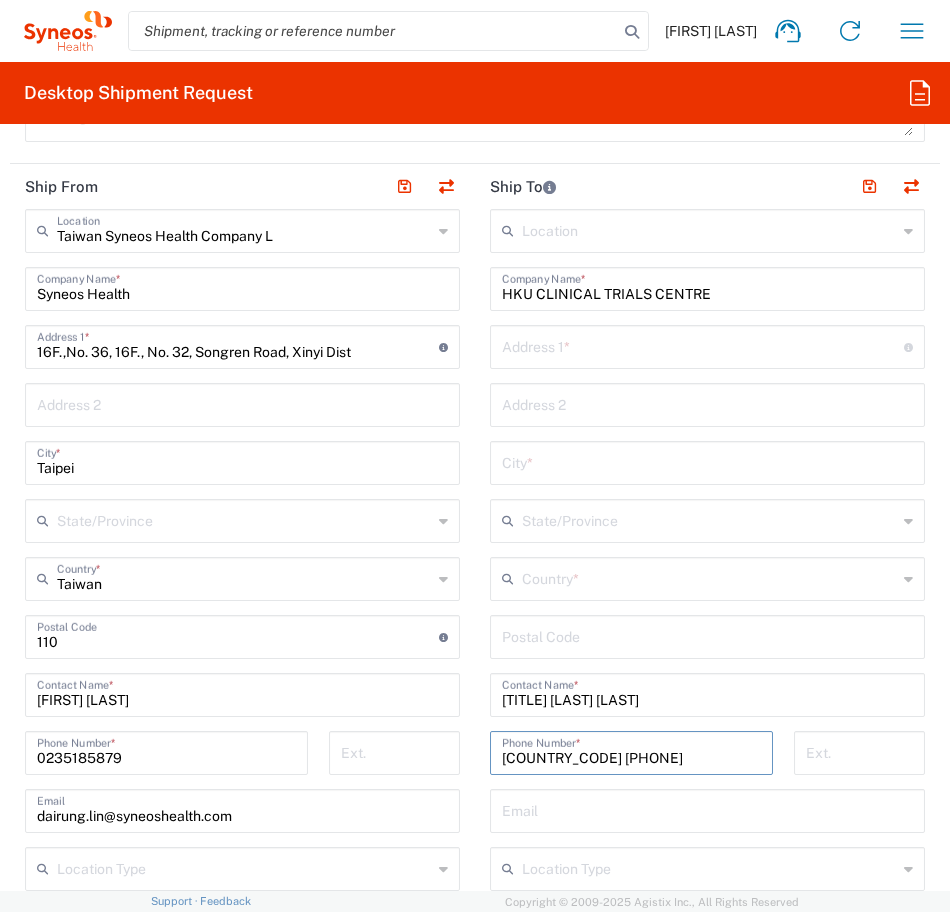 drag, startPoint x: 594, startPoint y: 761, endPoint x: 466, endPoint y: 763, distance: 128.01562 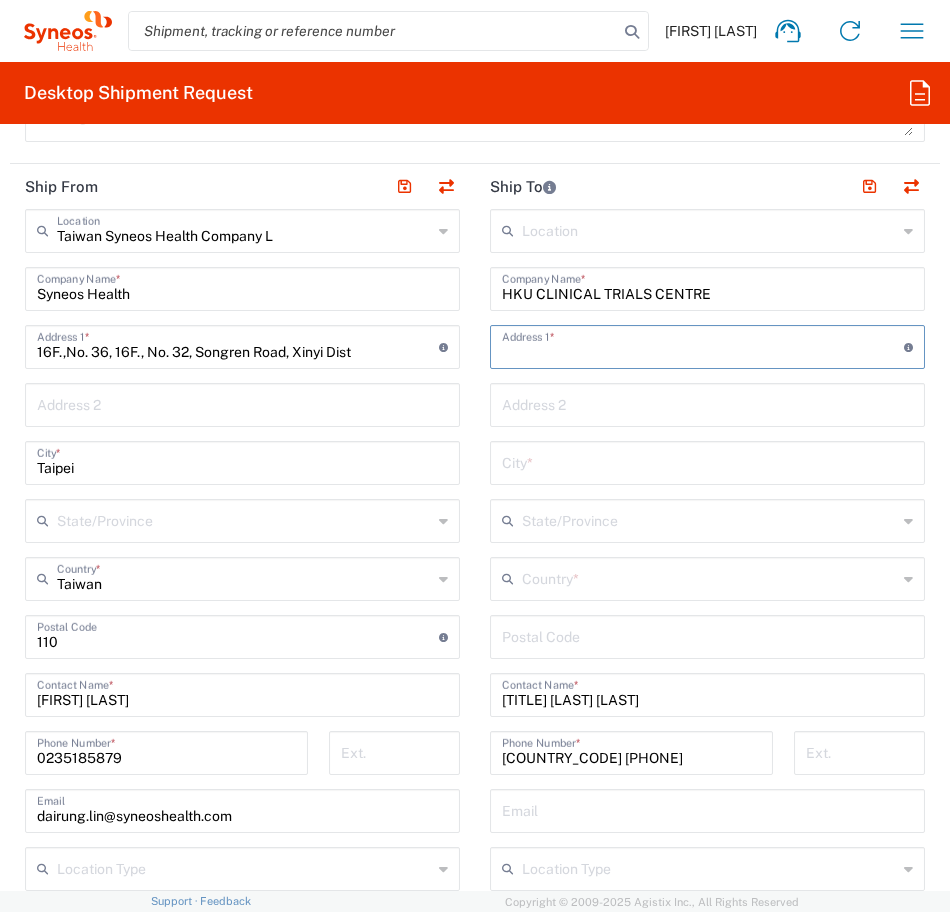 click at bounding box center (703, 345) 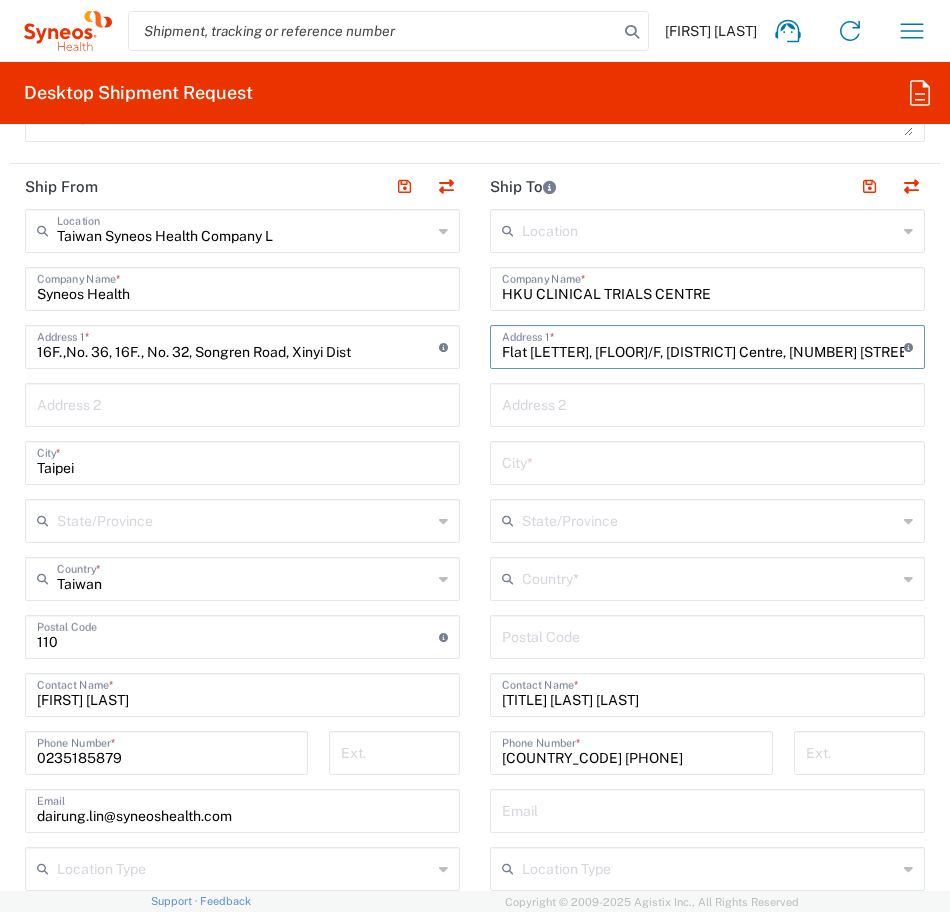 type on "Flat [LETTER], [FLOOR]/F, [DISTRICT] Centre, [NUMBER] [STREET]," 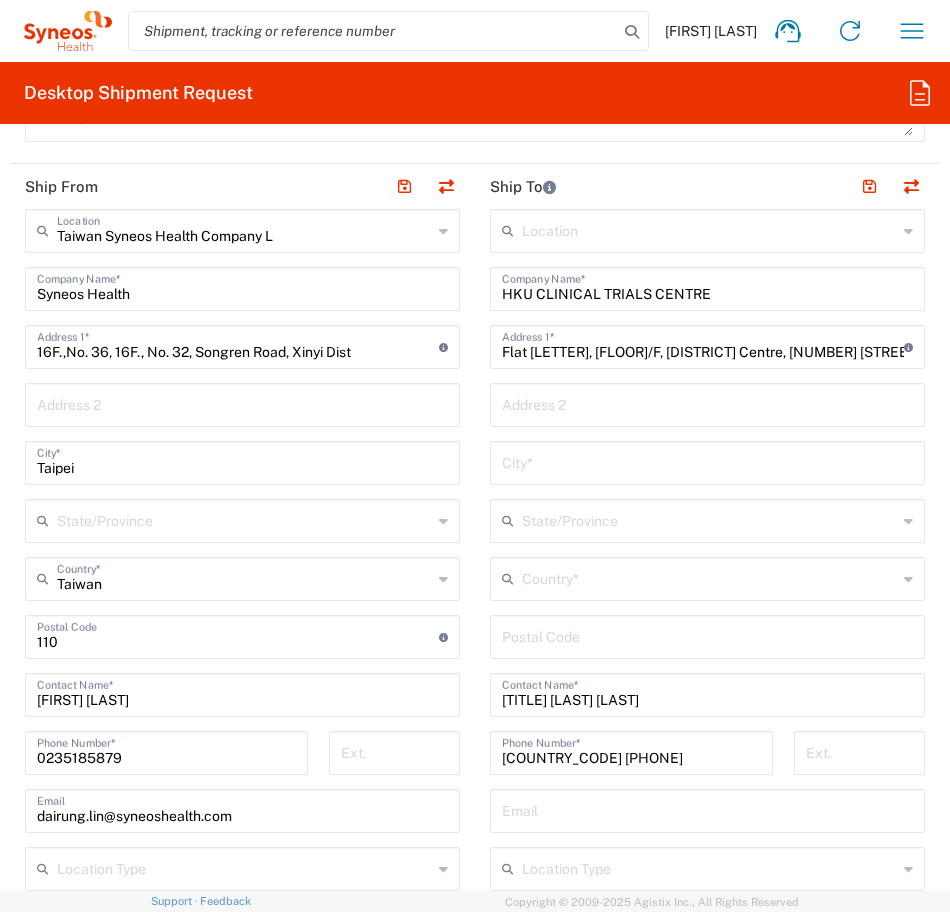 click at bounding box center [707, 403] 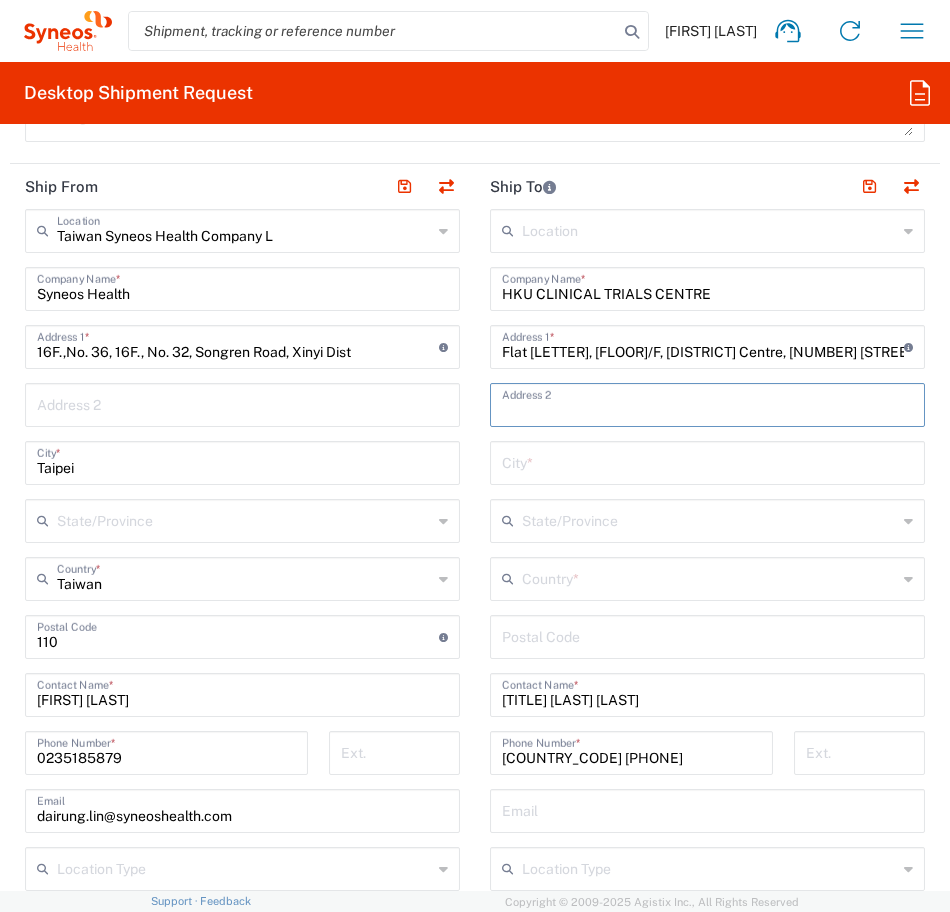paste on "[DISTRICT]" 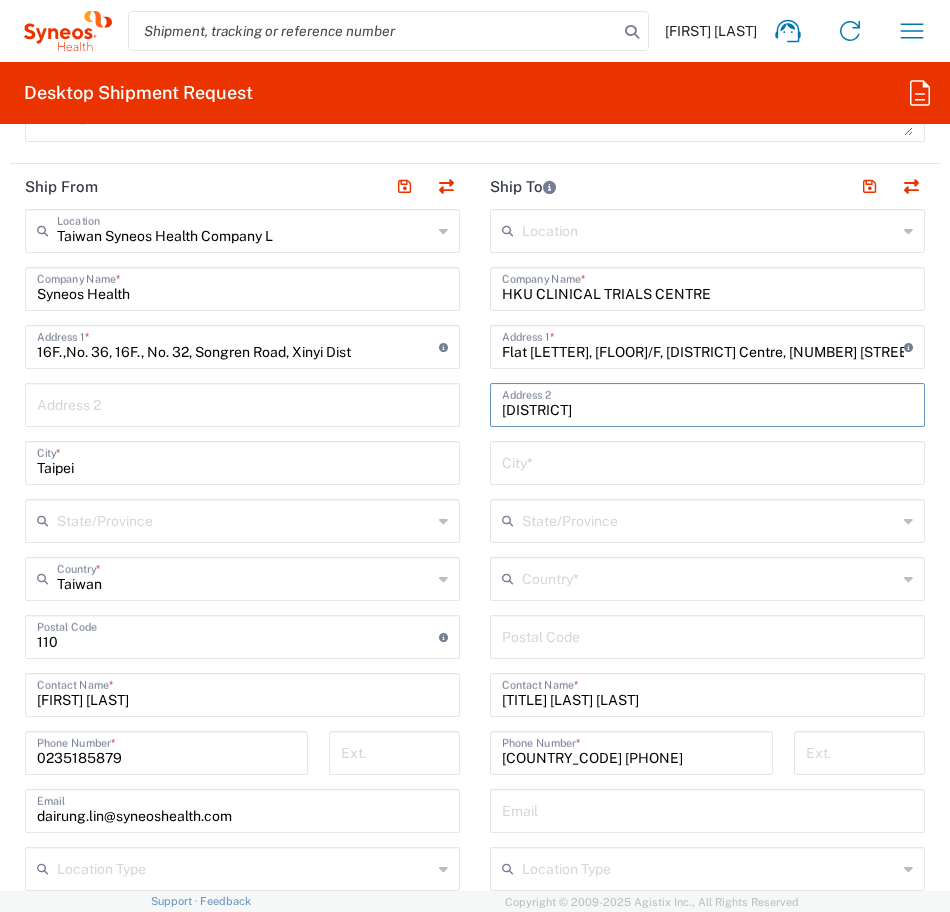 type on "[DISTRICT]" 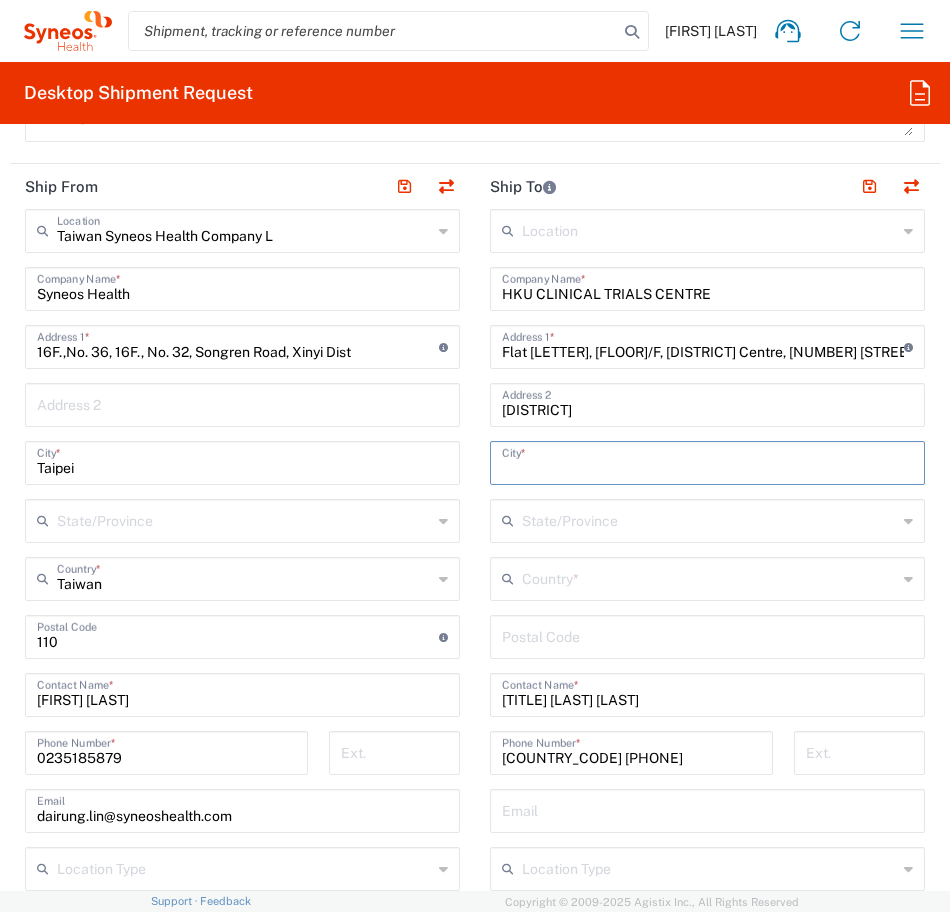 click at bounding box center [707, 461] 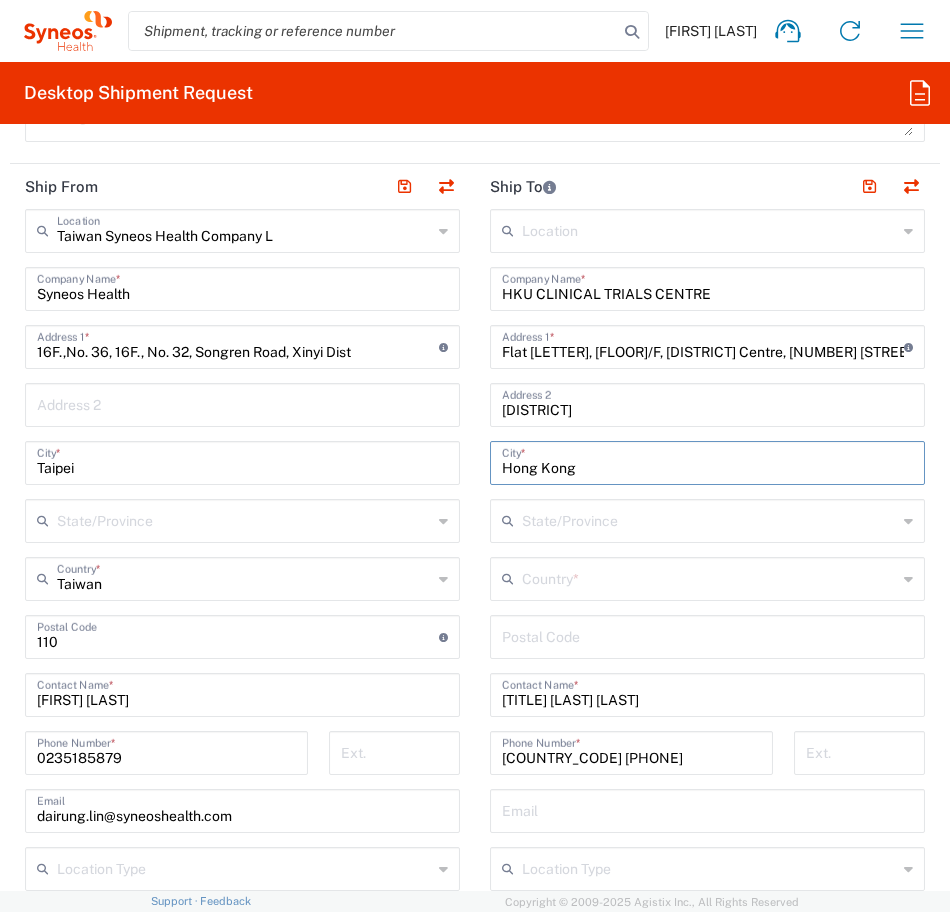 type on "Hong Kong" 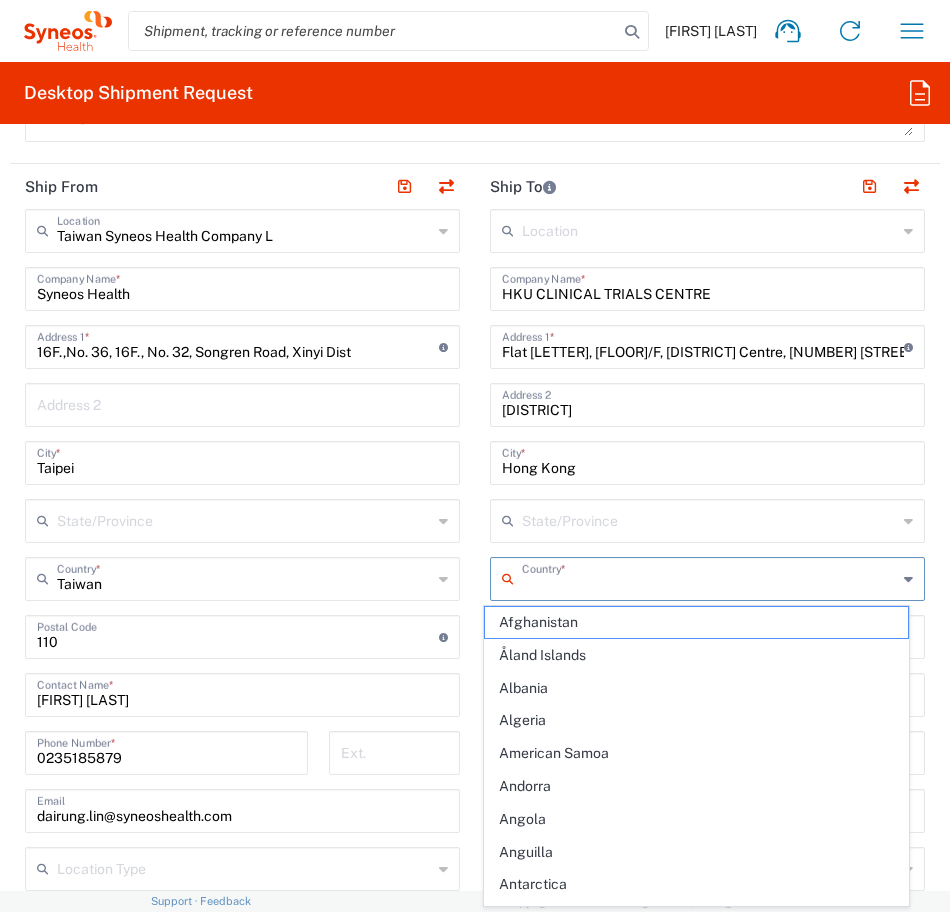 click at bounding box center [709, 577] 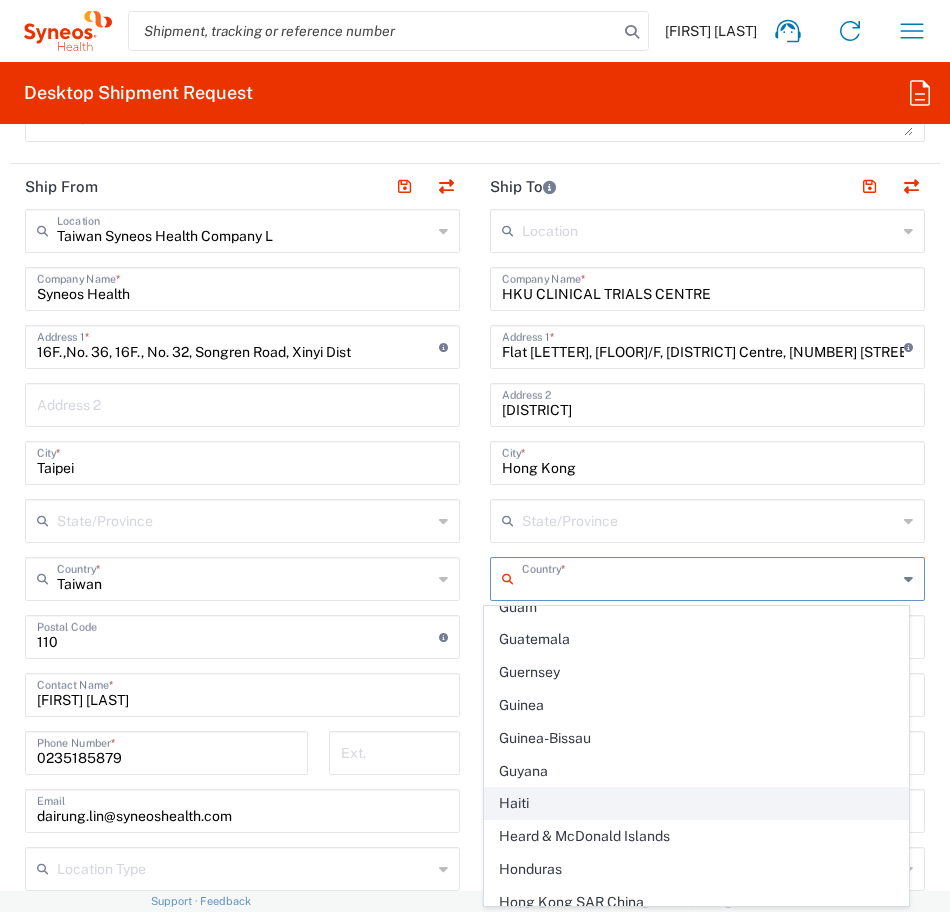 scroll, scrollTop: 3100, scrollLeft: 0, axis: vertical 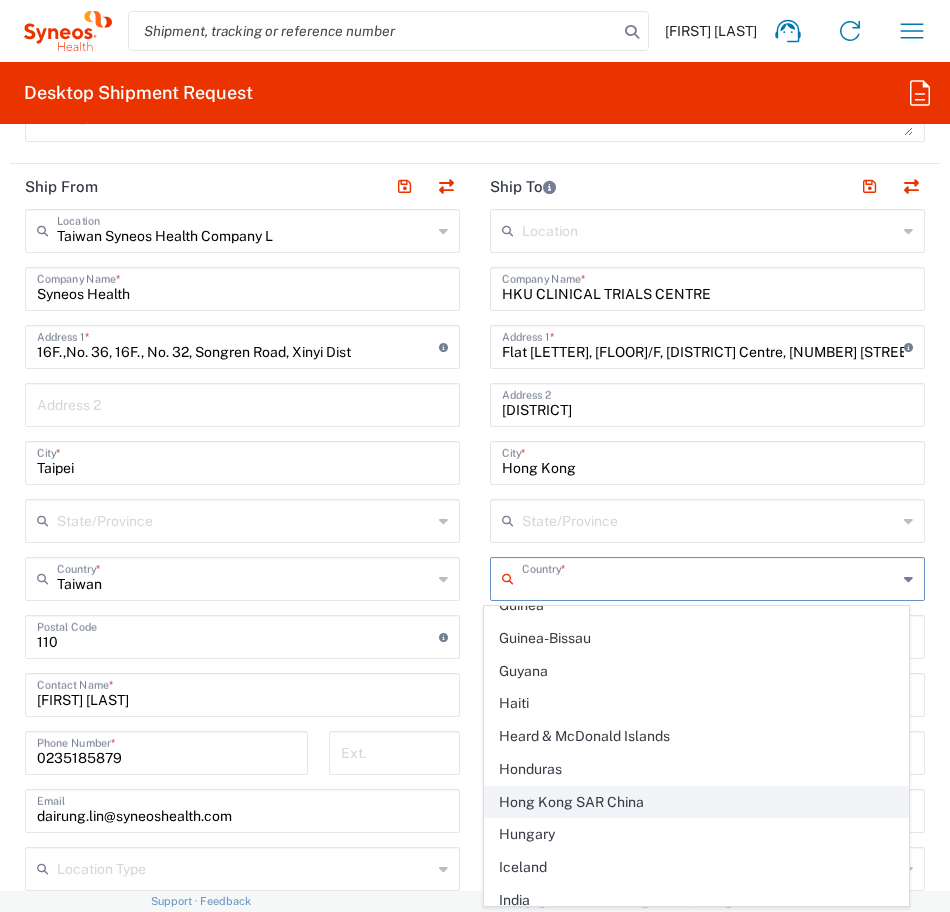 click on "Hong Kong SAR China" 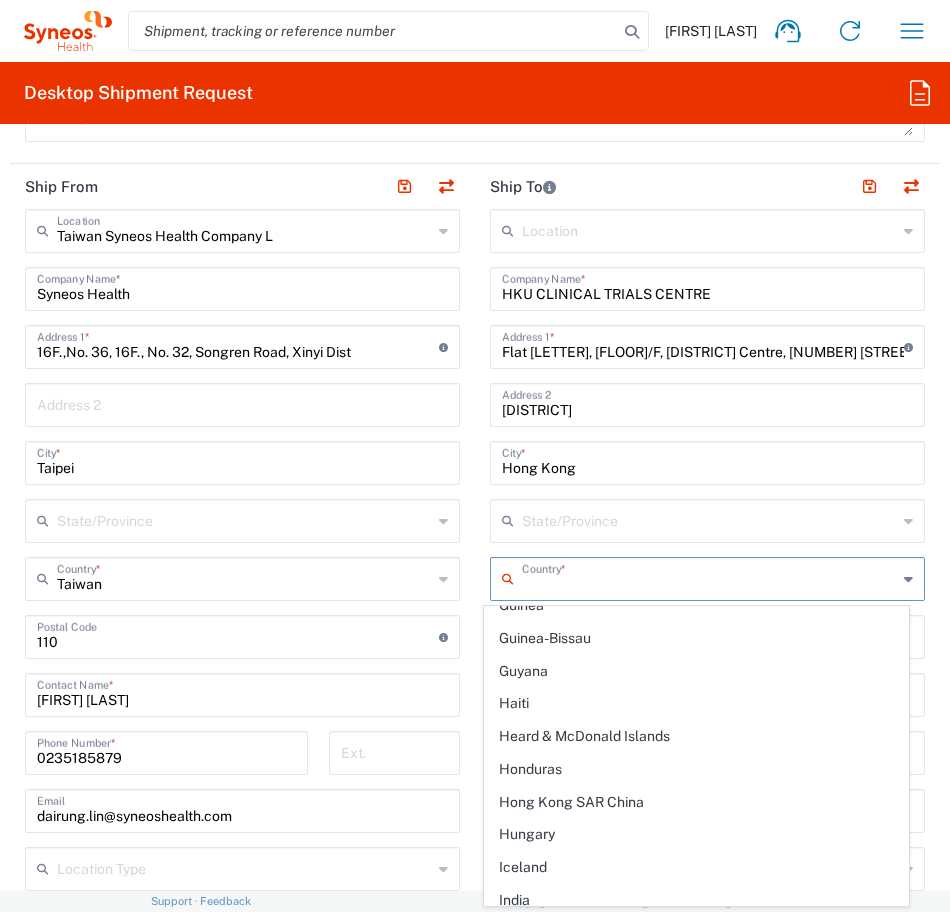 type on "Hong Kong SAR China" 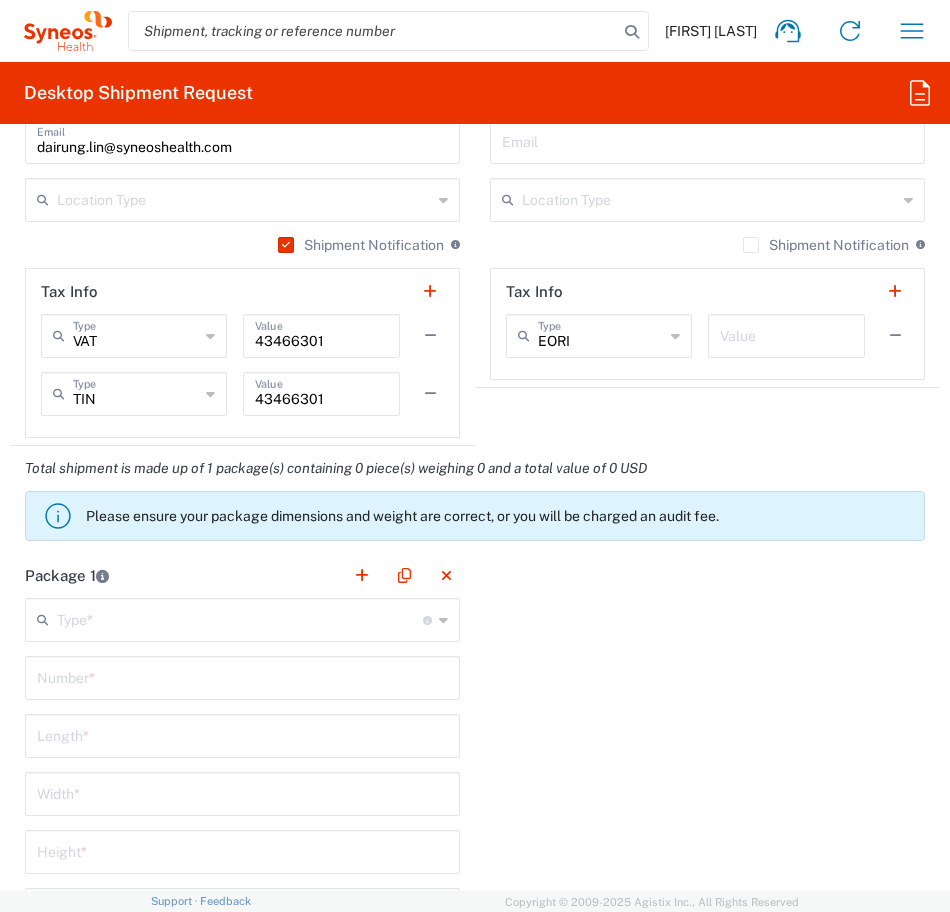 scroll, scrollTop: 2100, scrollLeft: 0, axis: vertical 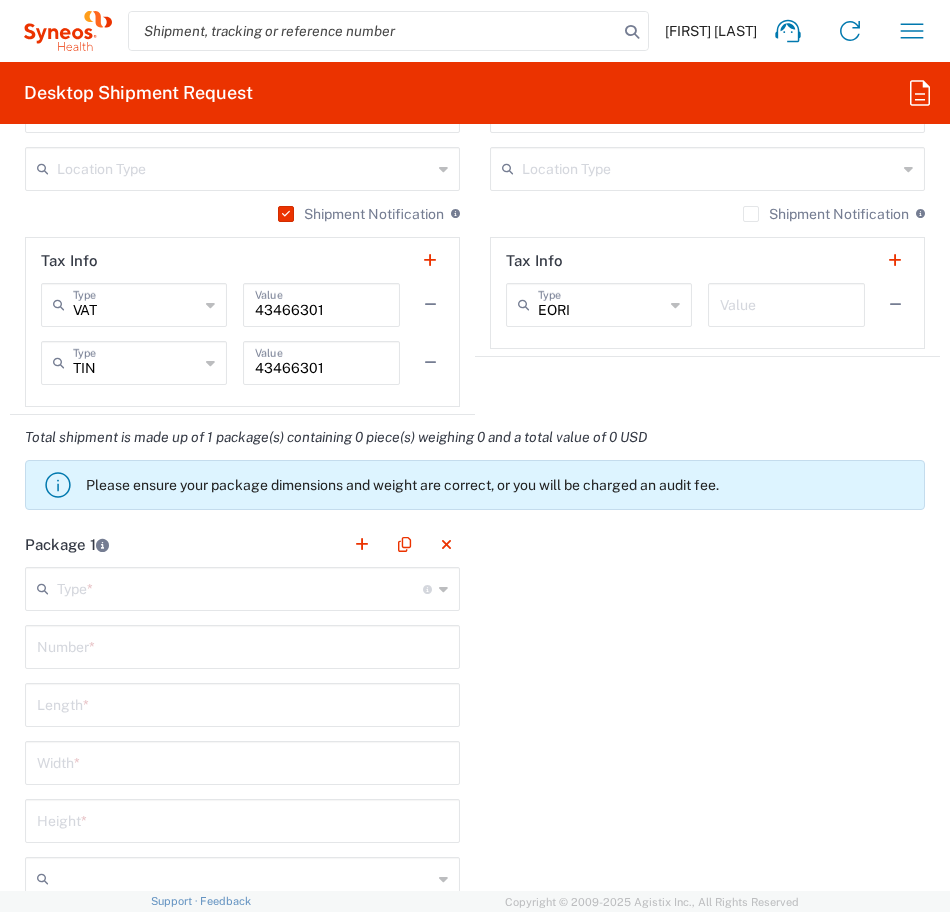 click at bounding box center [240, 587] 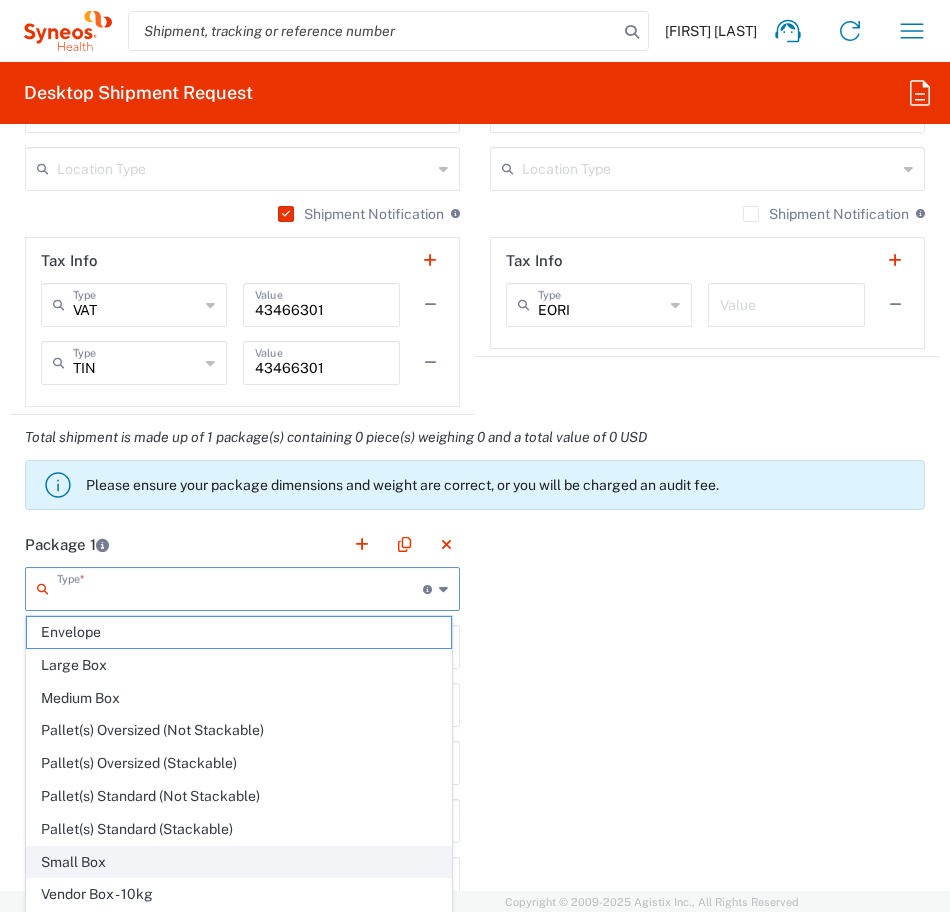 click on "Small Box" 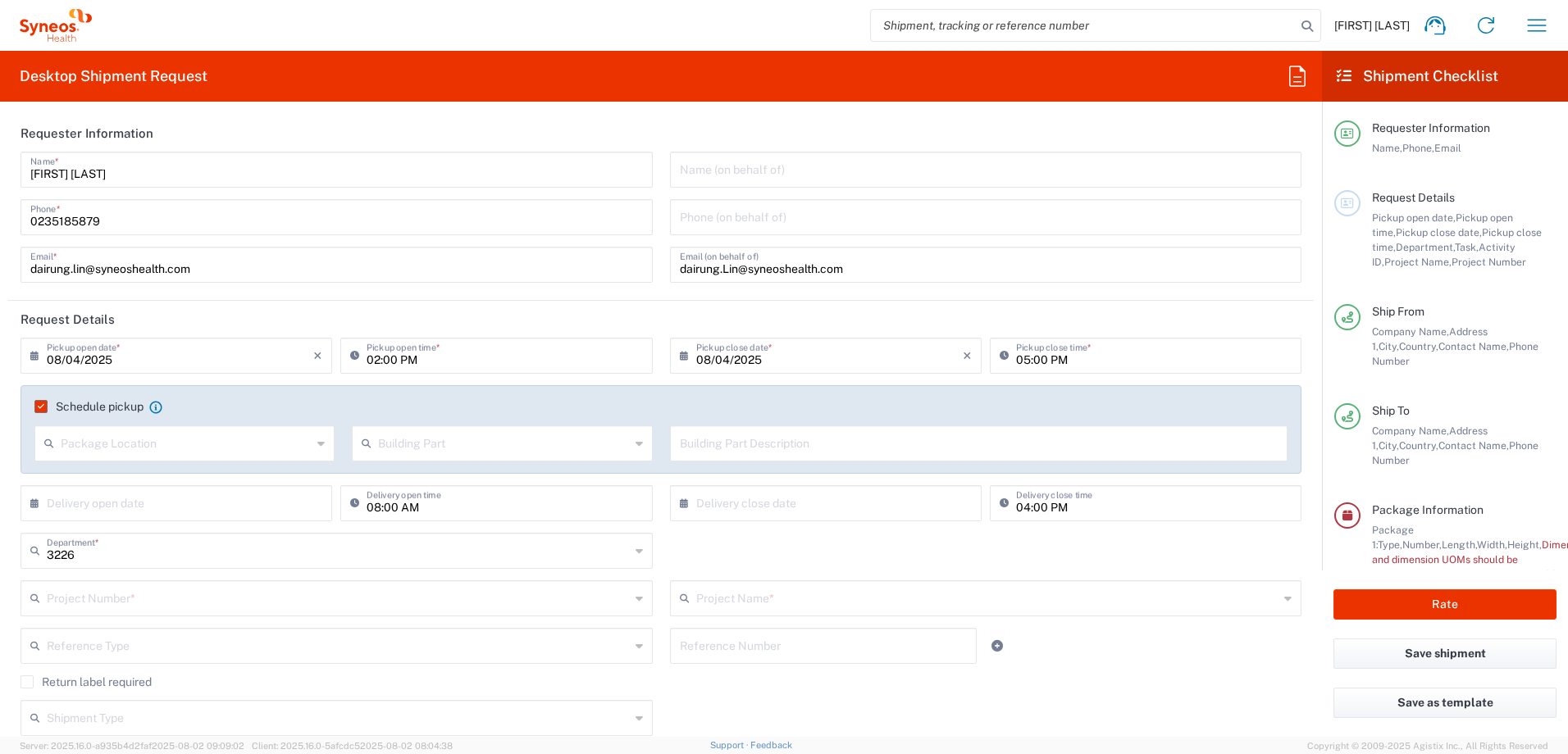 scroll, scrollTop: 0, scrollLeft: 0, axis: both 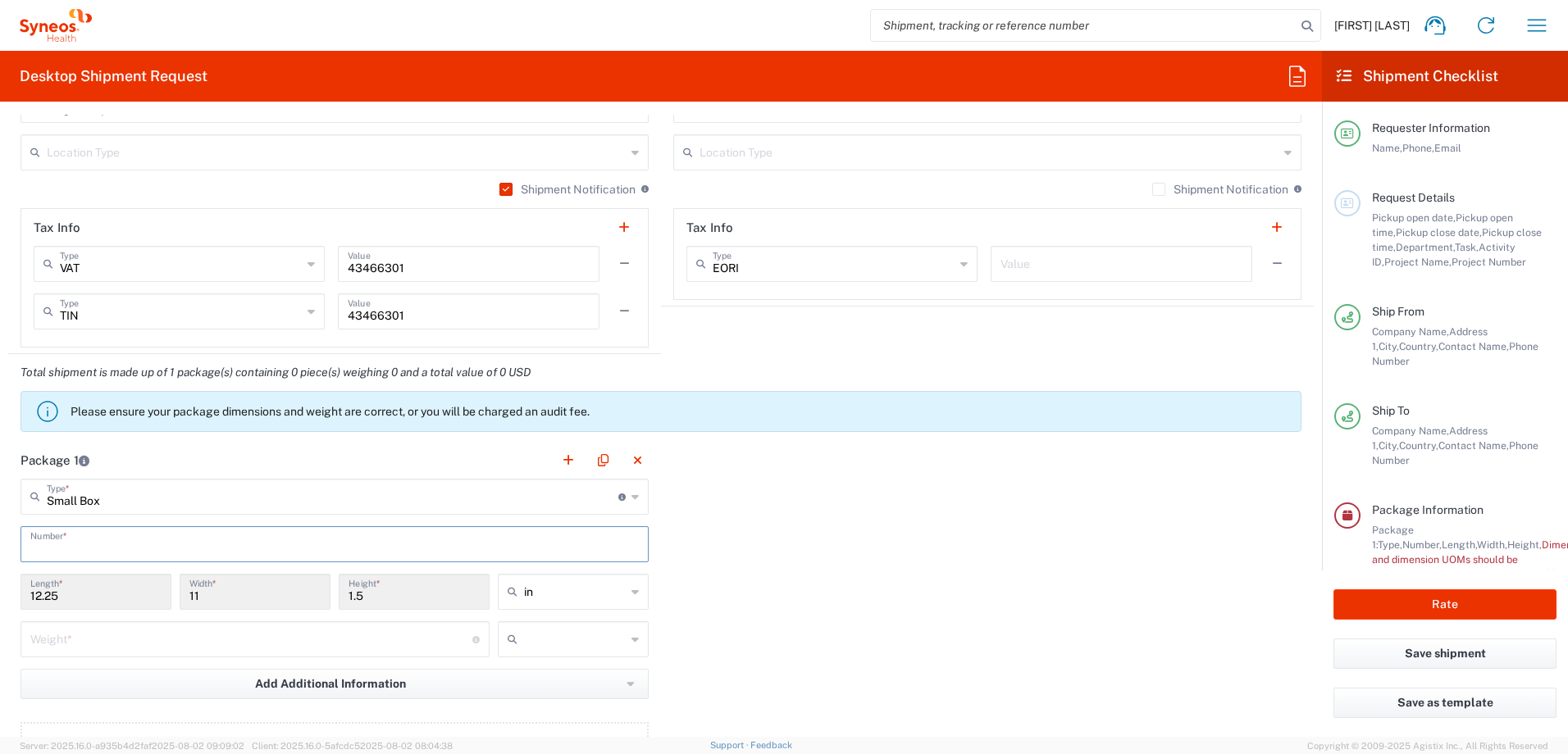 click at bounding box center (335, 543) 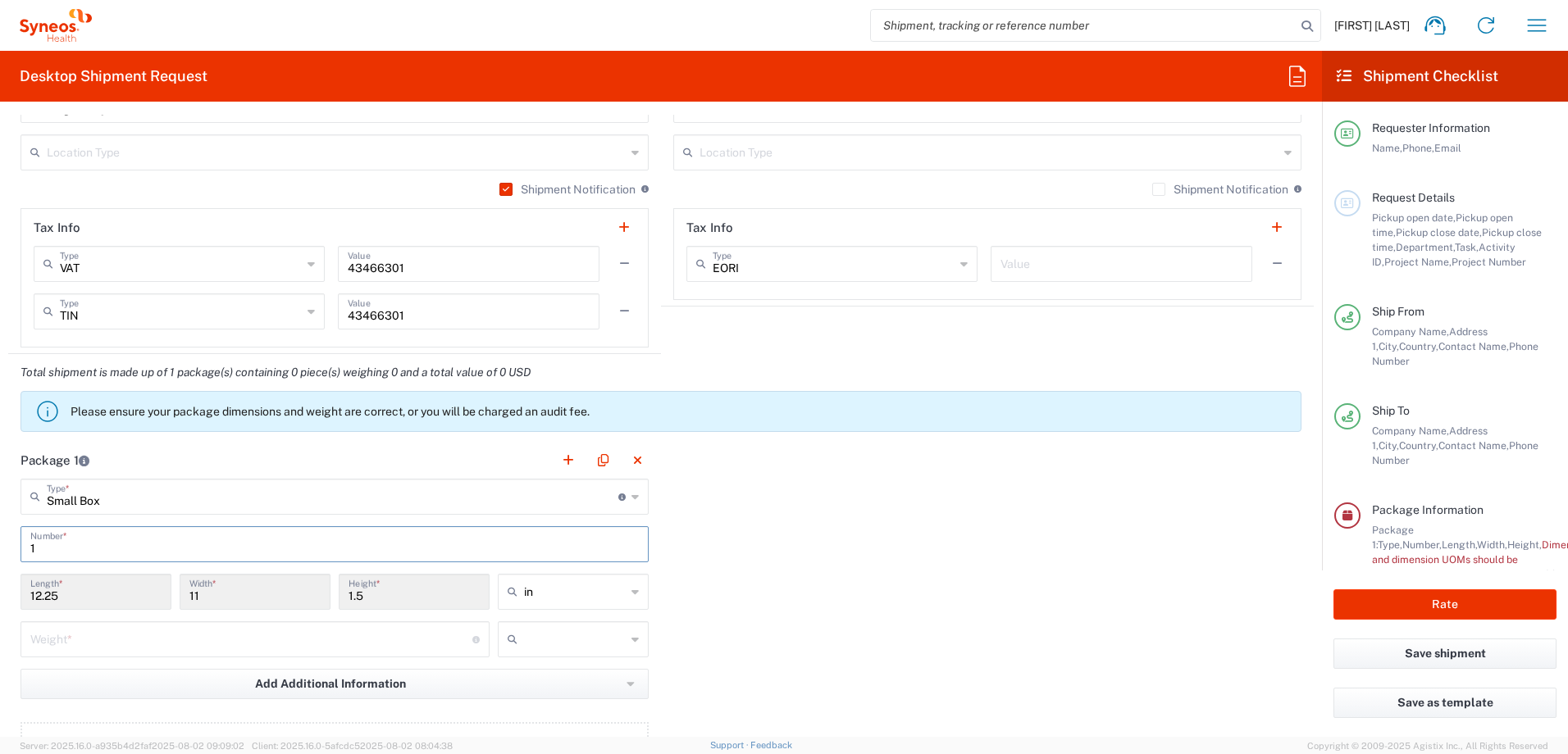 type on "1" 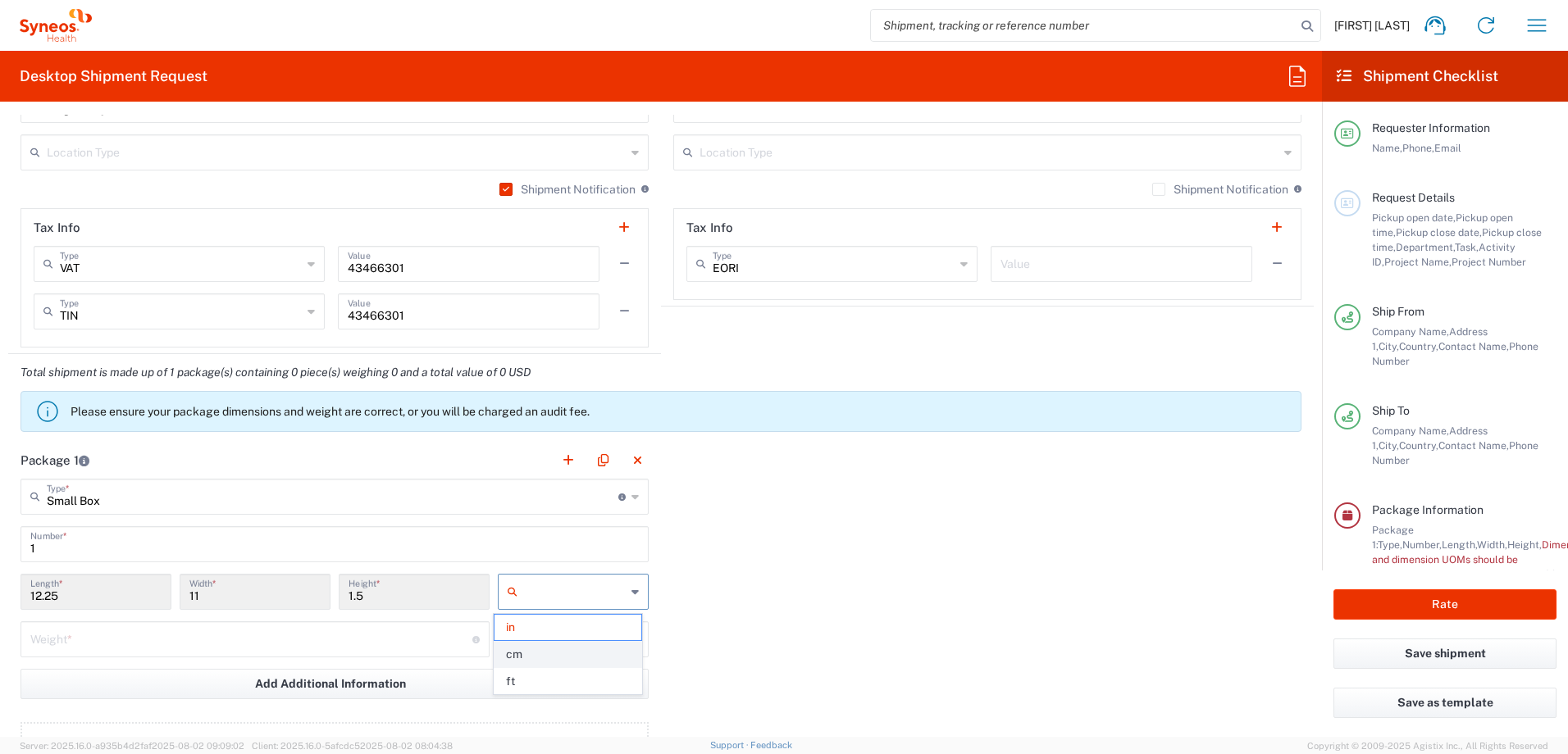 click on "cm" 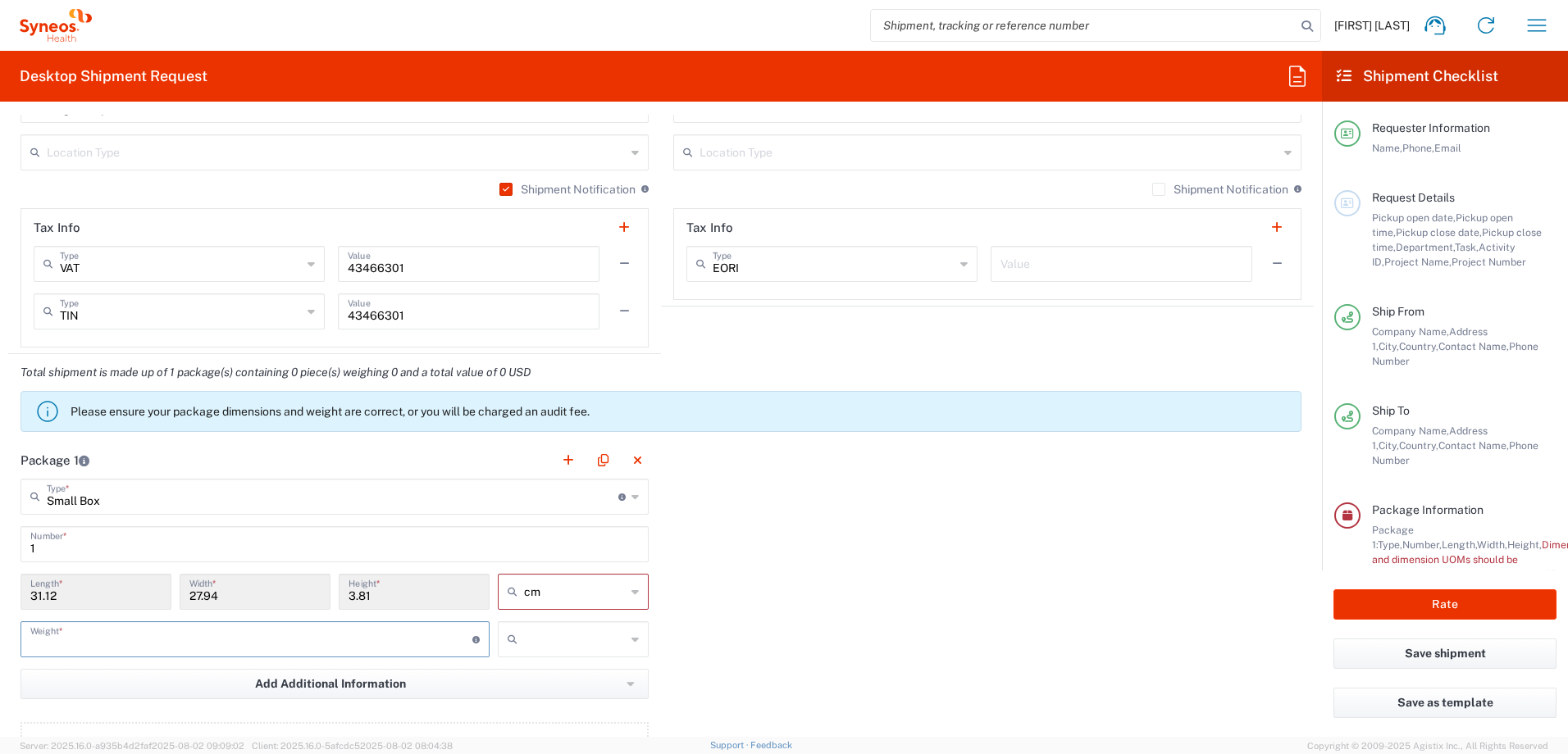 click at bounding box center [251, 638] 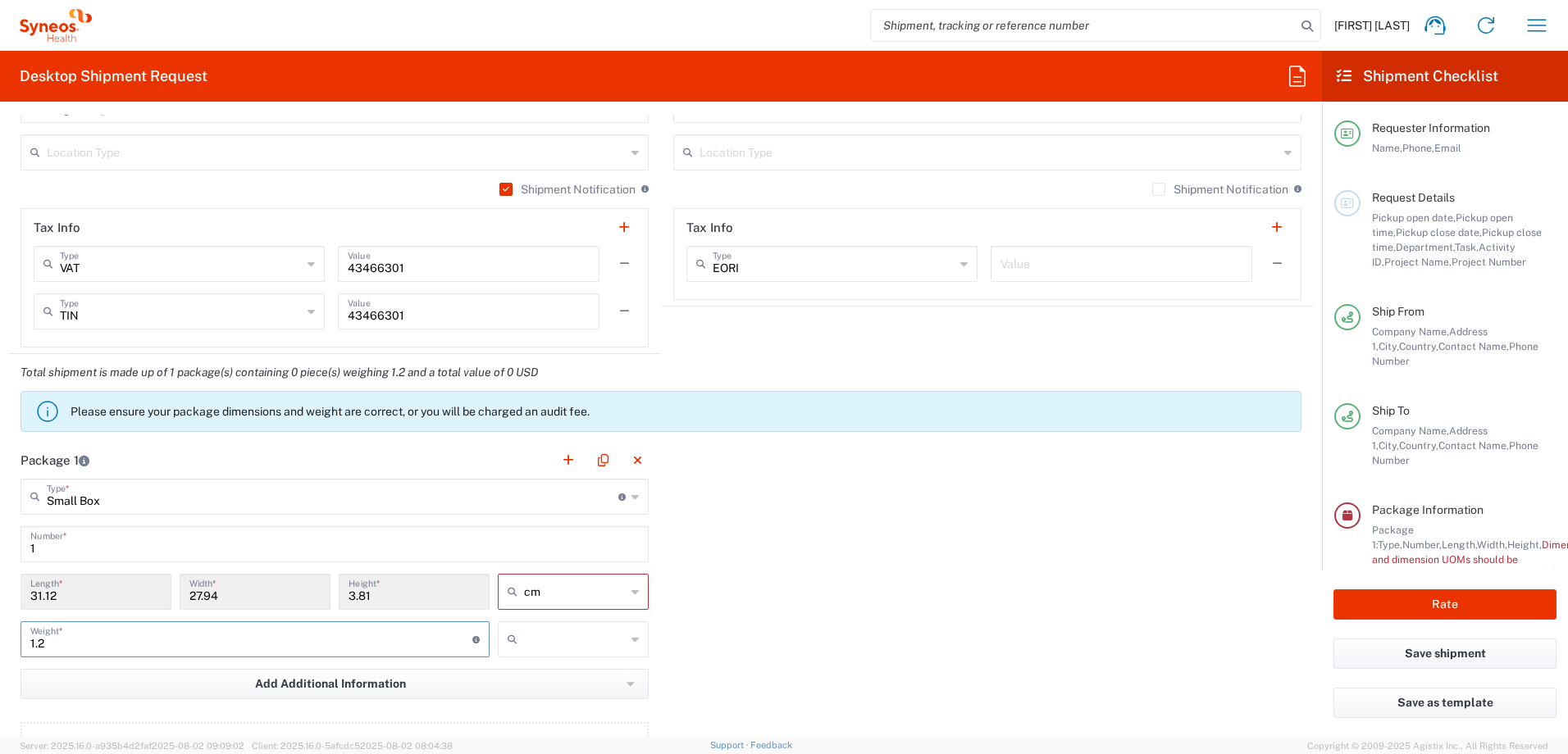 type on "1.2" 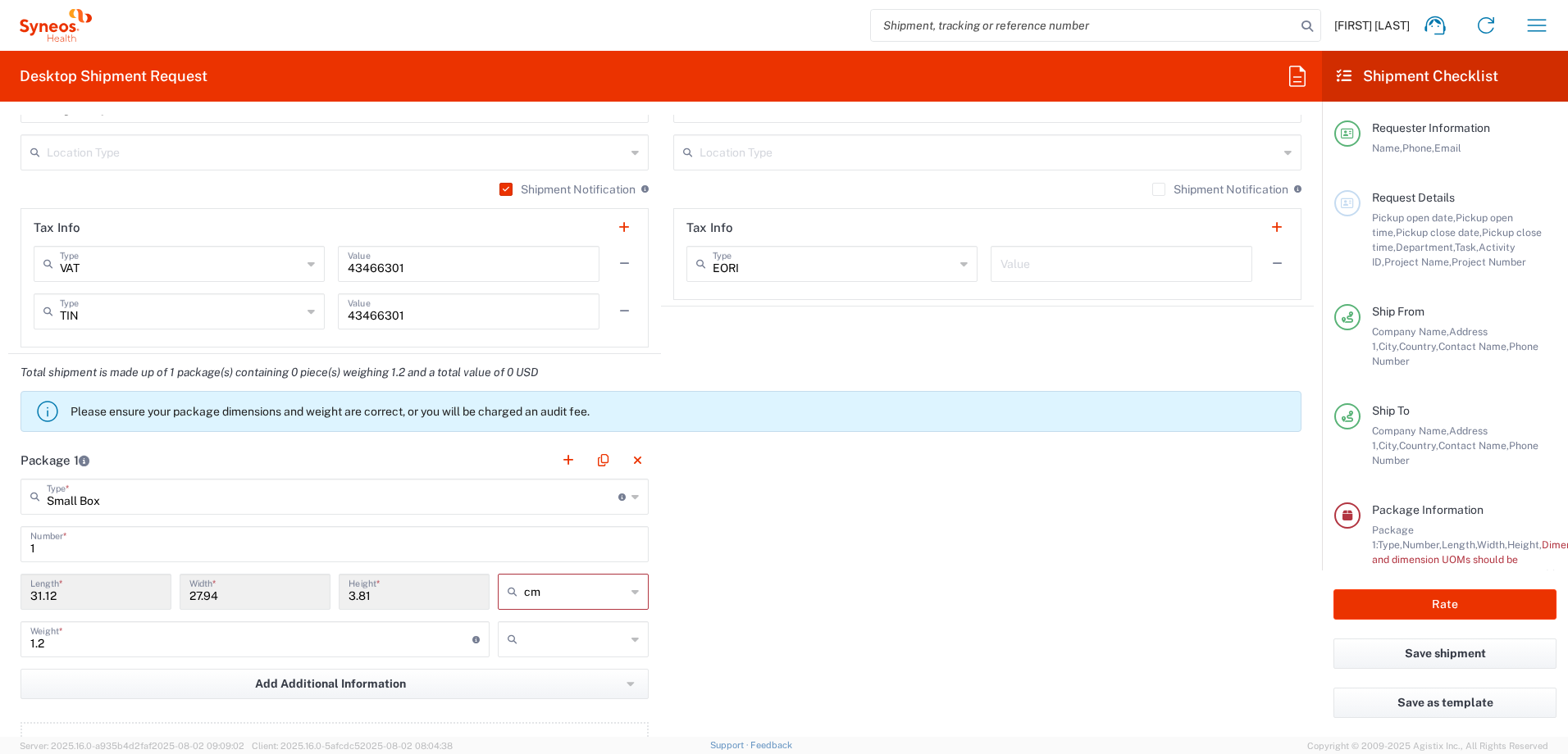 click 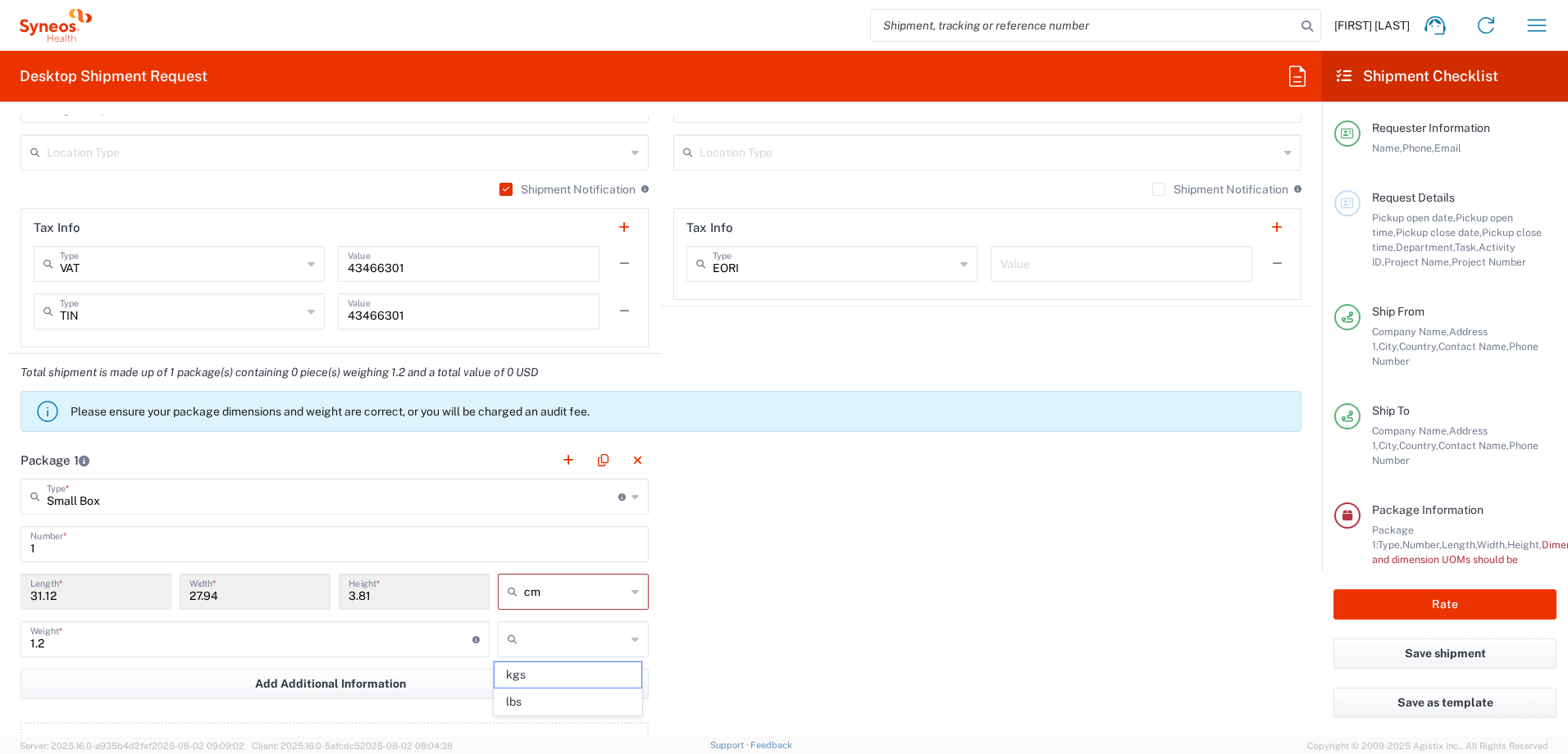 click 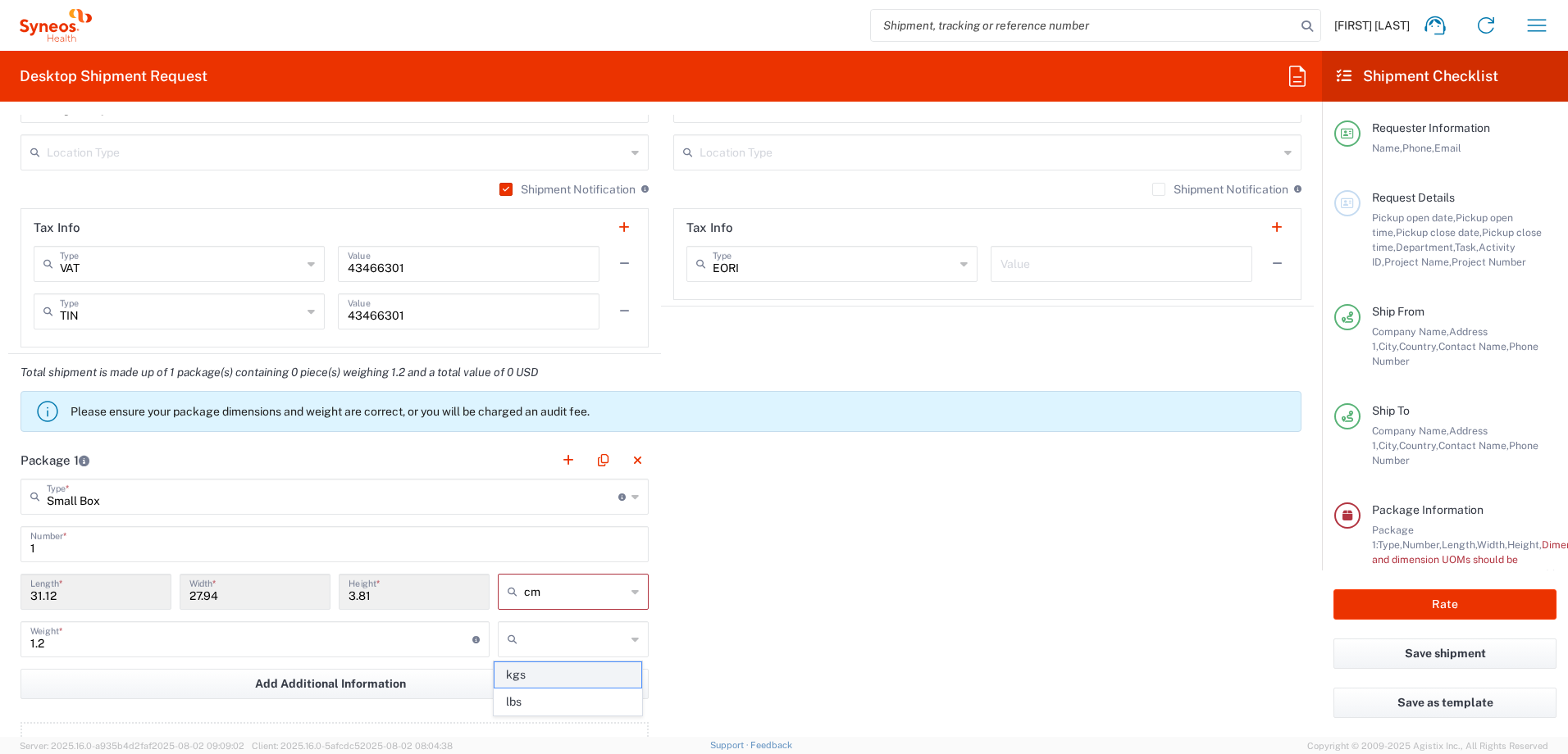 click on "kgs" 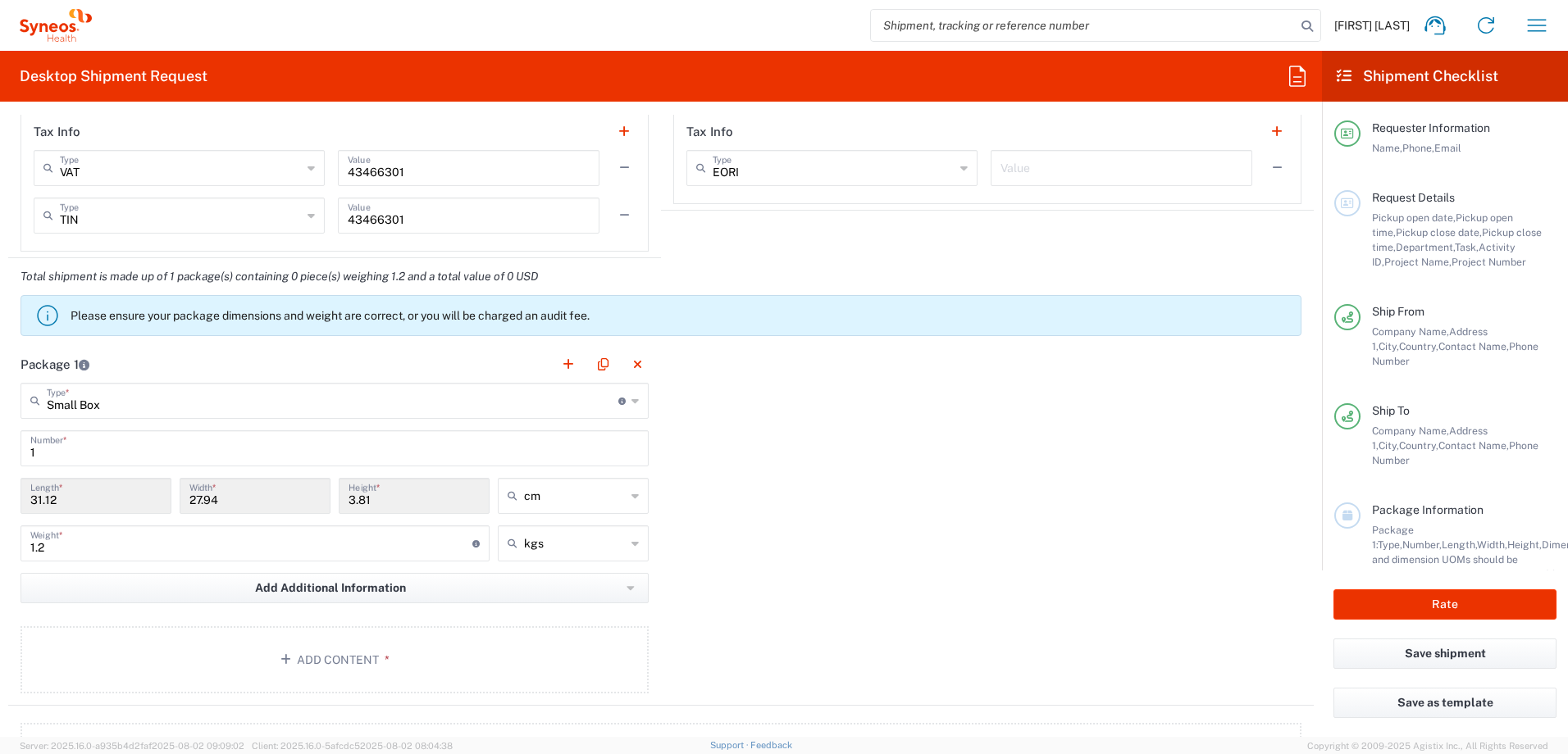 scroll, scrollTop: 1557, scrollLeft: 0, axis: vertical 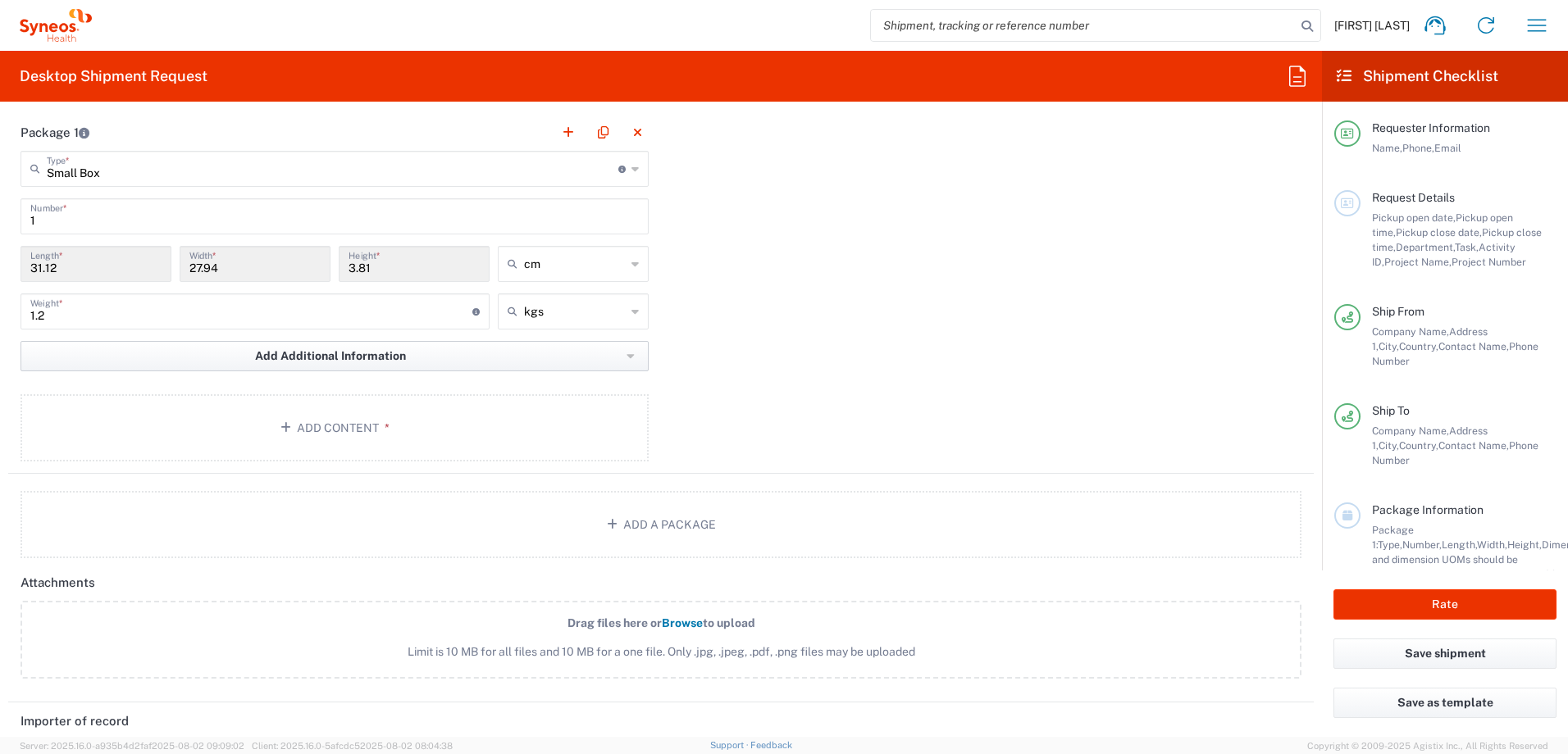 click on "Add Additional Information" 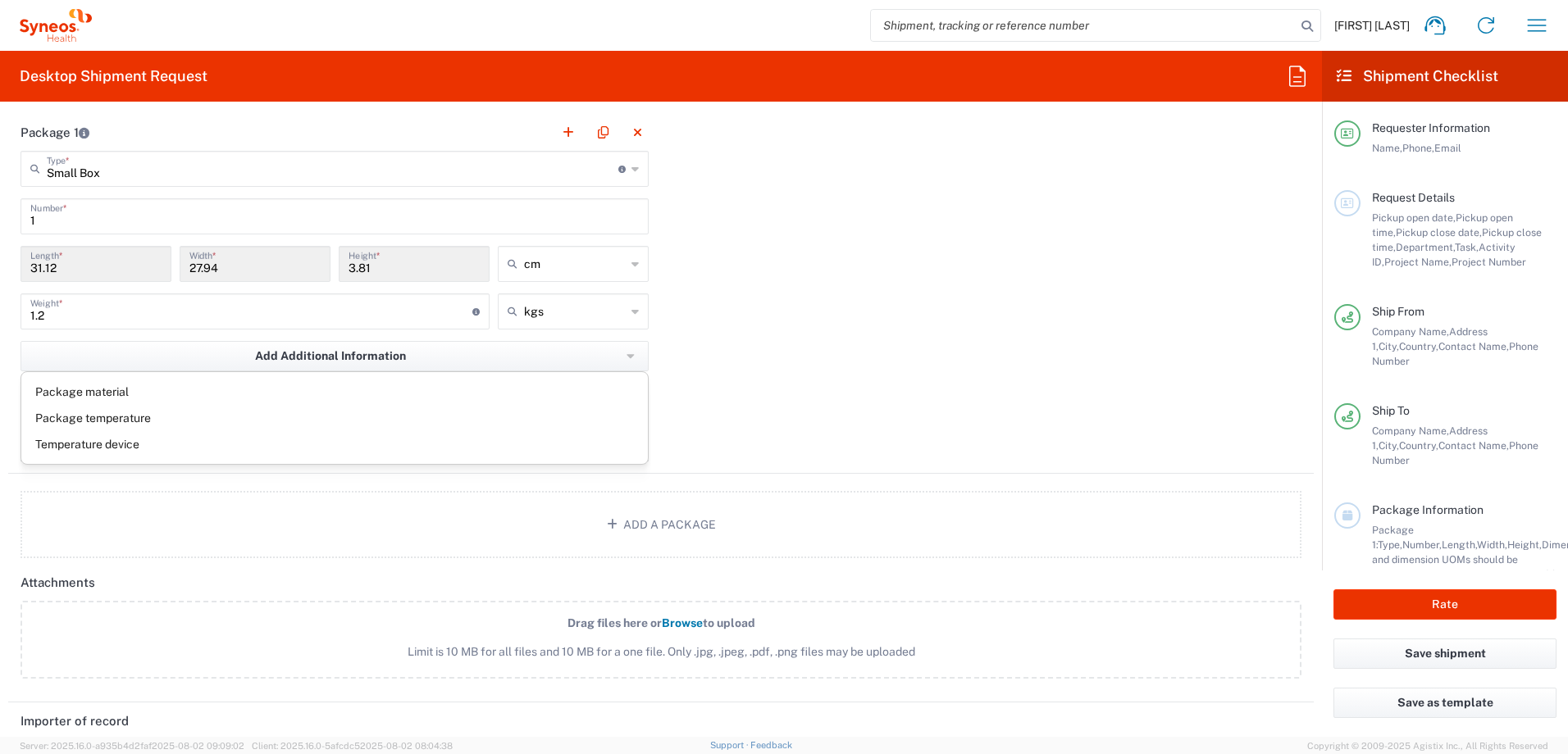click on "Package 1  Small Box  Type  * Material used to package goods Envelope Large Box Medium Box Pallet(s) Oversized (Not Stackable) Pallet(s) Oversized (Stackable) Pallet(s) Standard (Not Stackable) Pallet(s) Standard (Stackable) Small Box Vendor Box - 10kg Vendor Box - 25kg Your Packaging 1  Number  * 31.12  Length  * 27.94  Width  * 3.81  Height  * cm in cm ft 1.2  Weight  * Total weight of package(s) in pounds or kilograms kgs kgs lbs Add Additional Information  Package material   Package temperature   Temperature device  Add Content *" 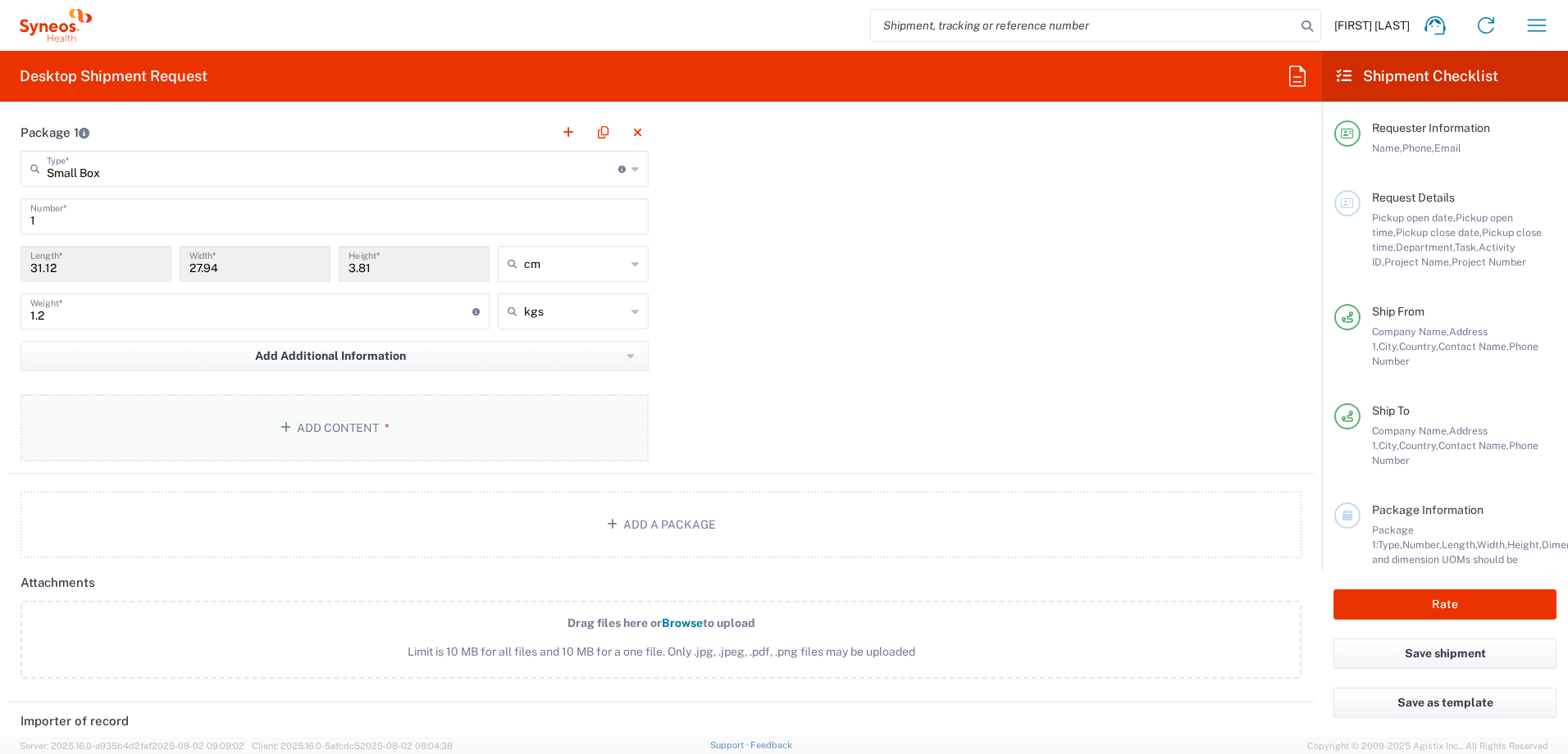 click on "Add Content *" 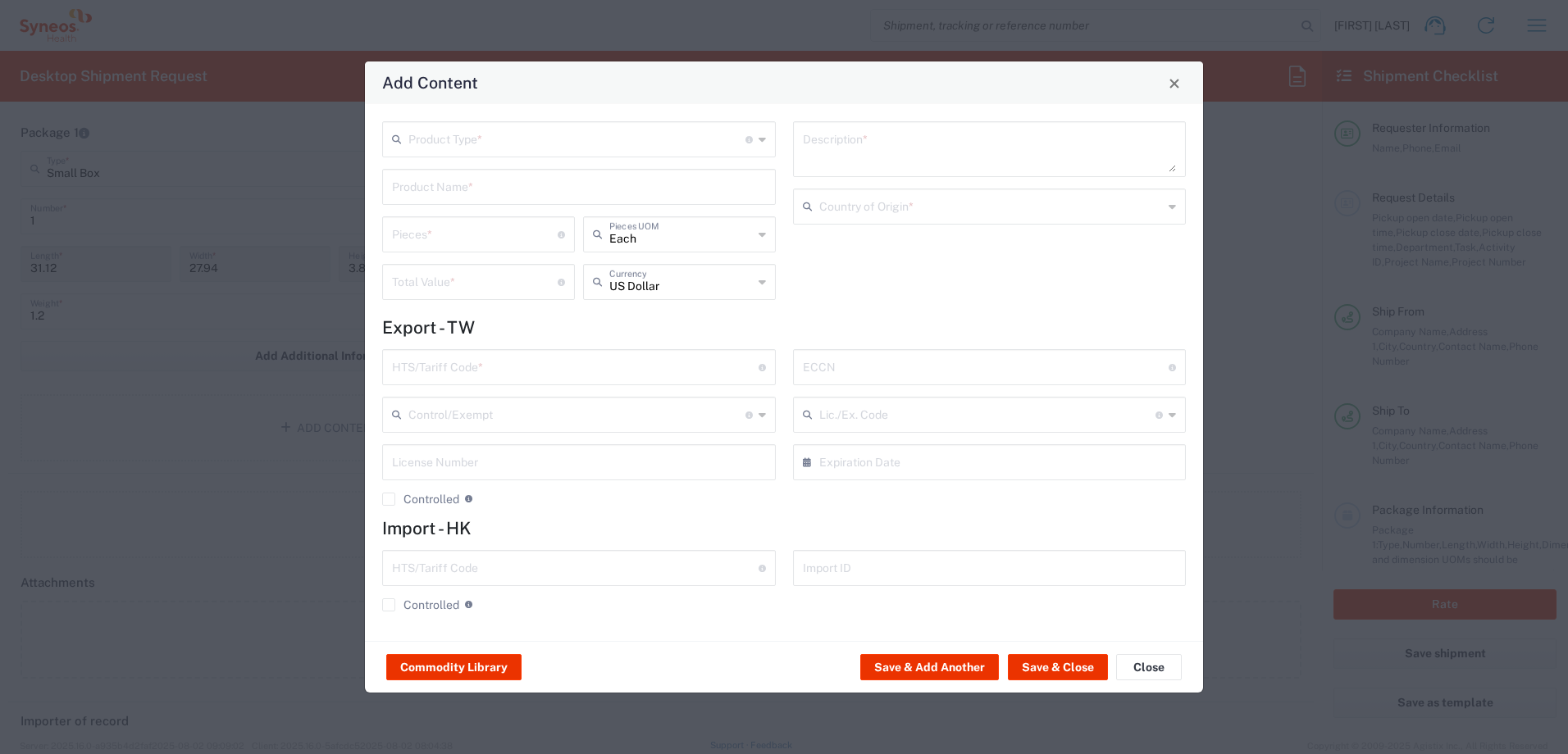 click at bounding box center (577, 138) 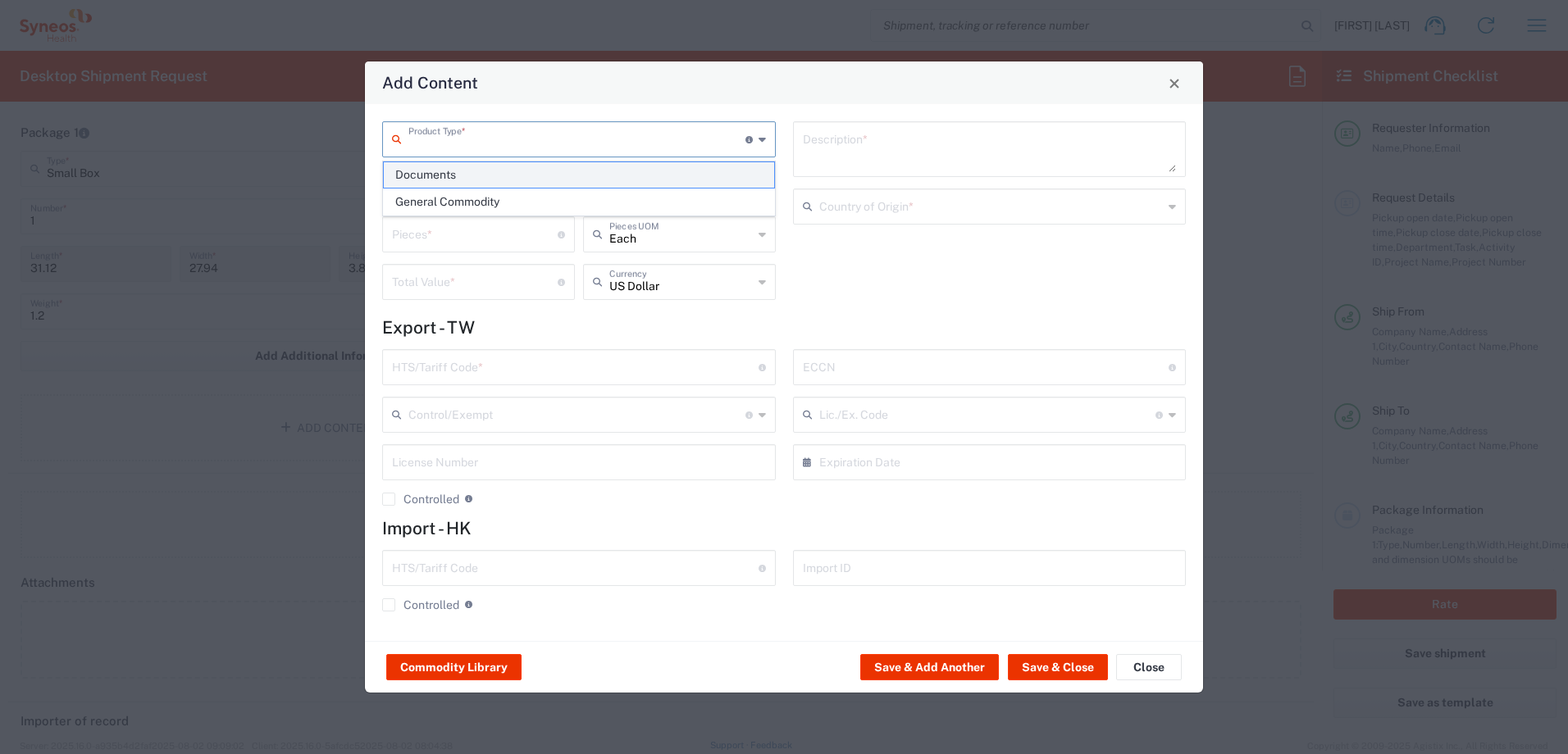 click on "Documents" 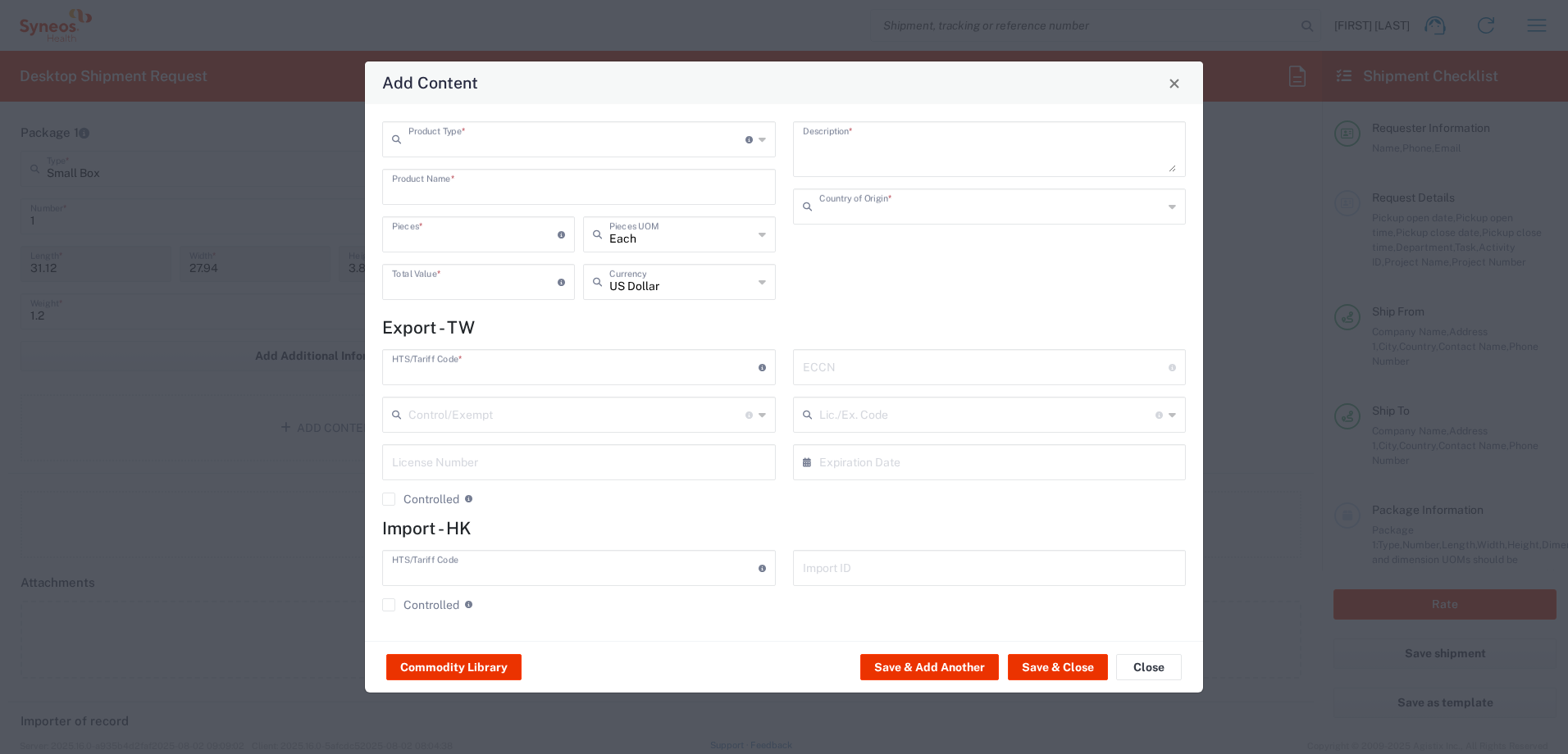 type on "Documents" 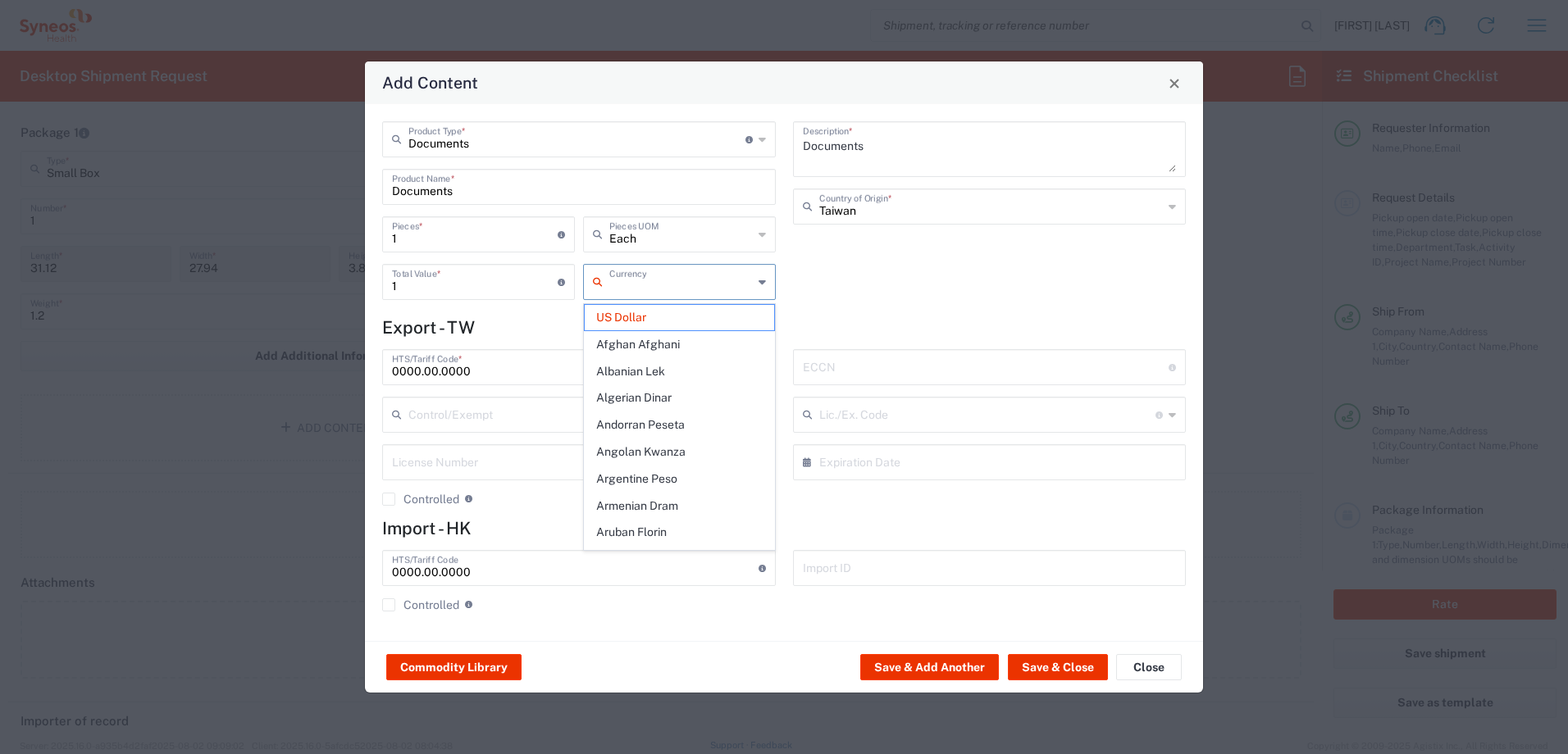 click at bounding box center [681, 280] 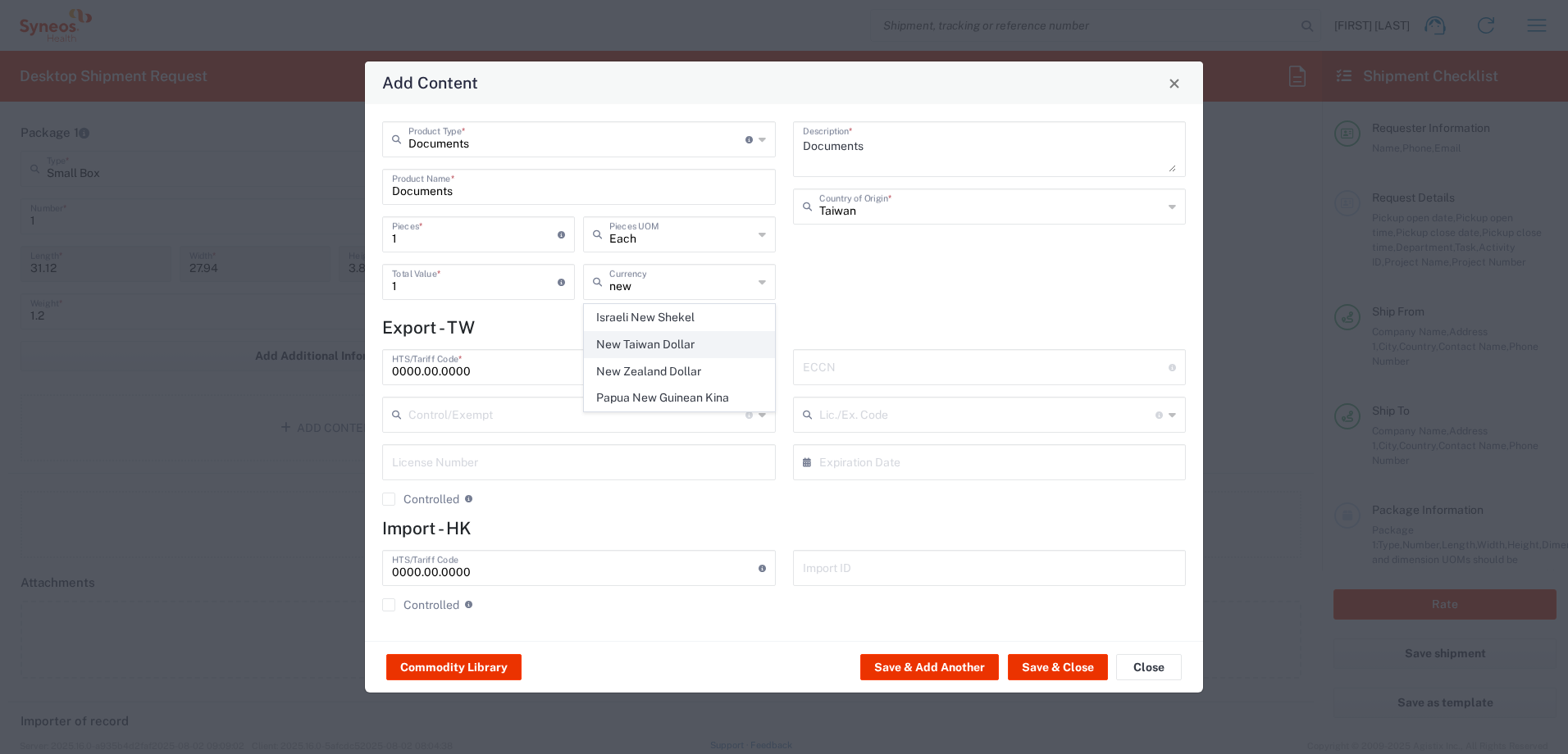 click on "New Taiwan Dollar" 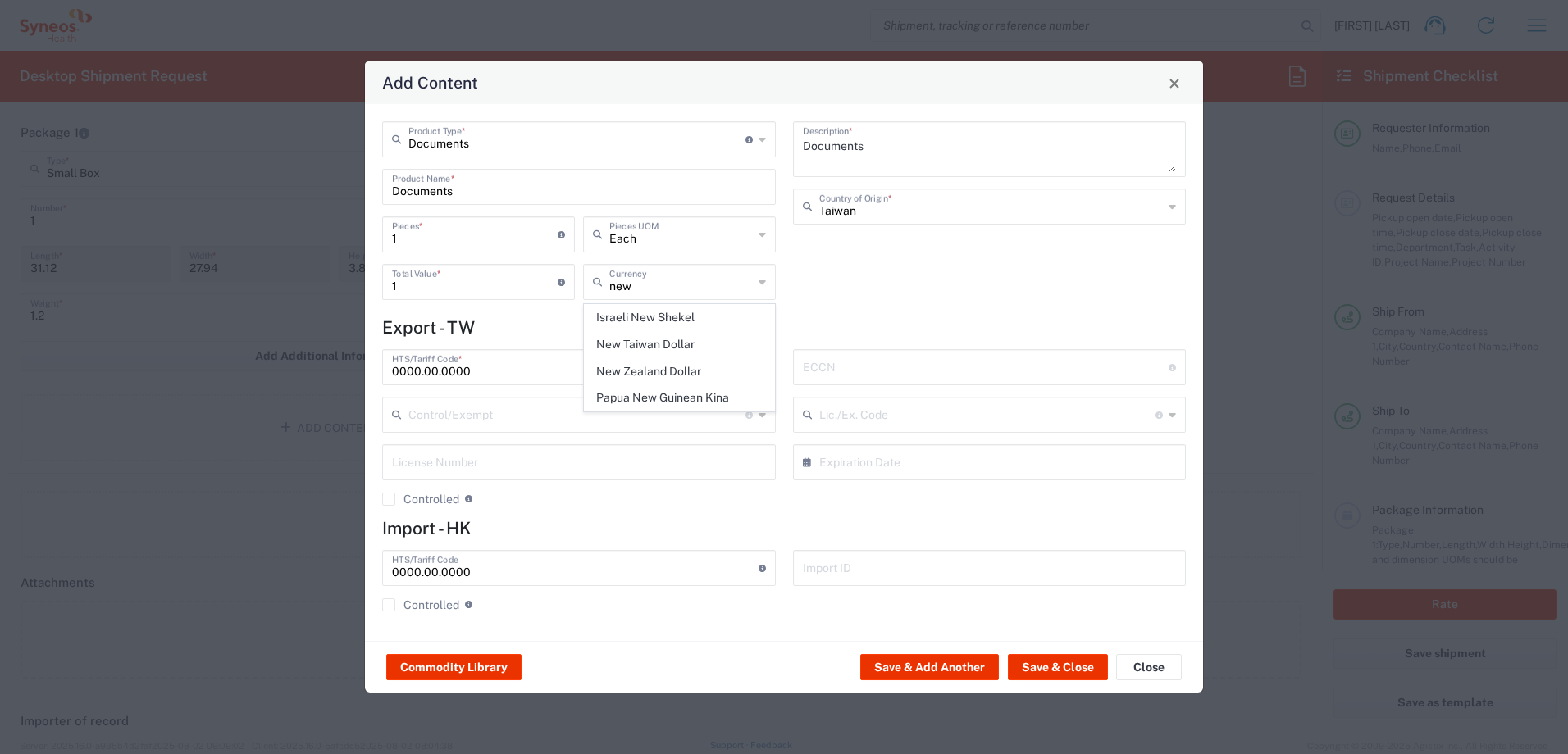 type on "New Taiwan Dollar" 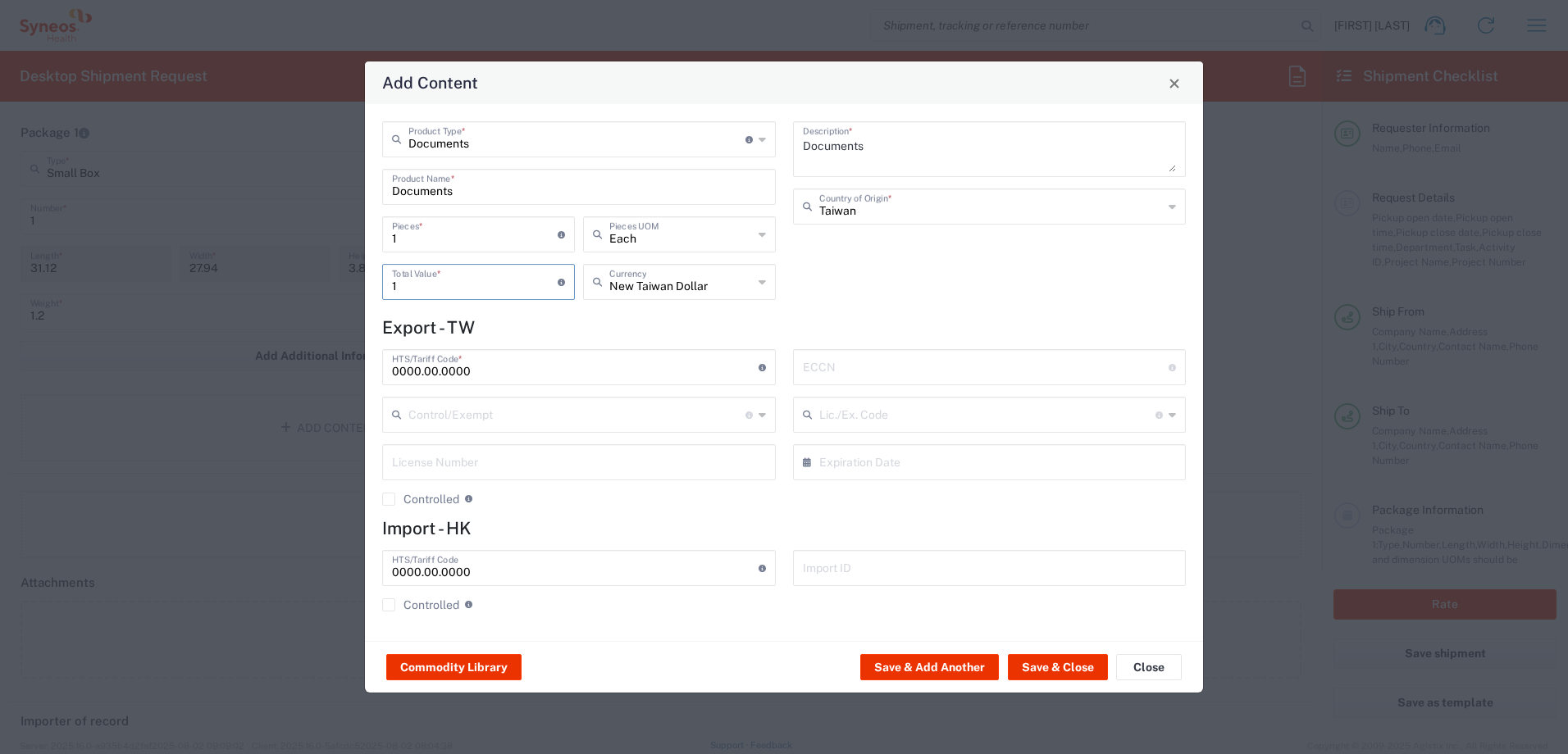click on "1" at bounding box center [475, 280] 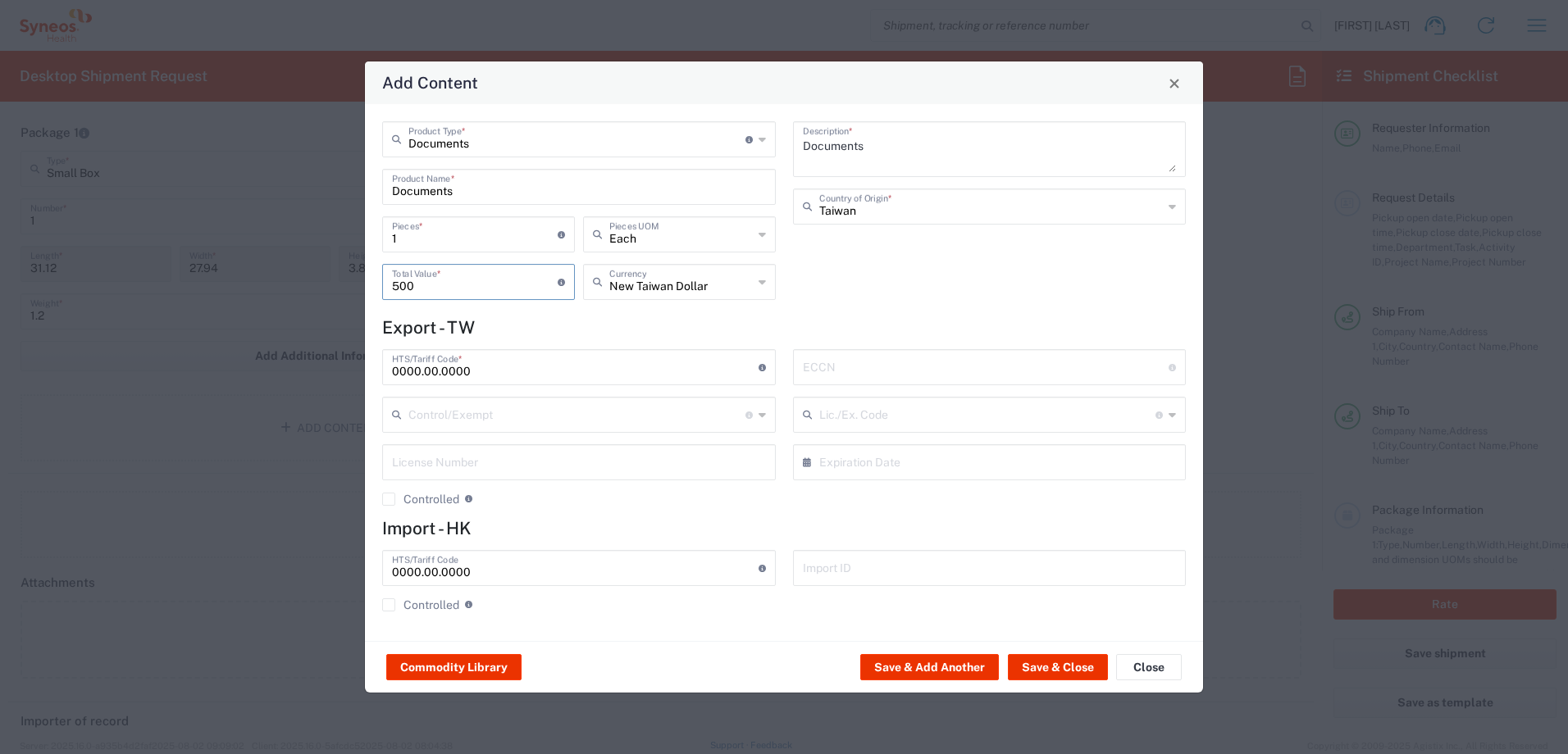 type on "500" 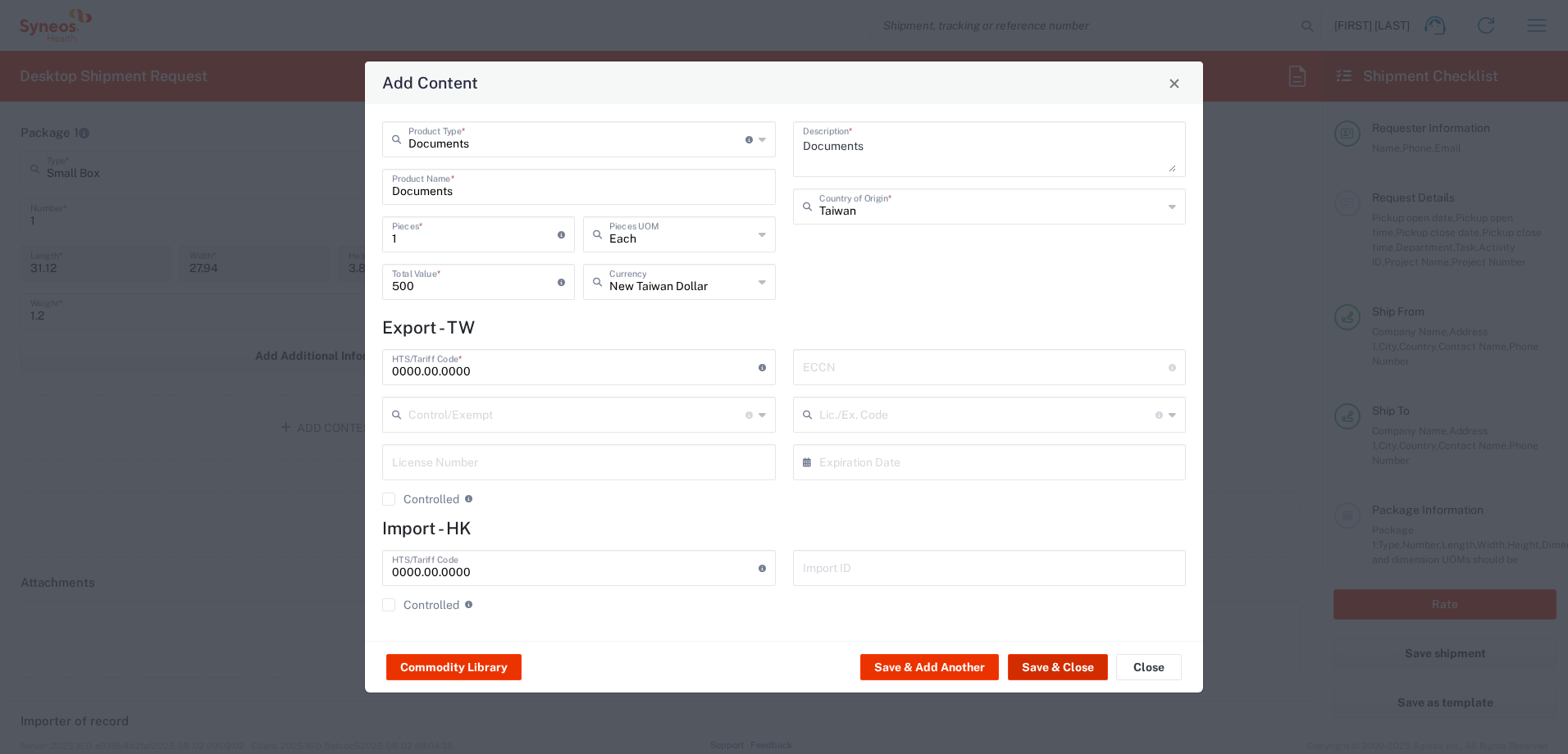 click on "Save & Close" 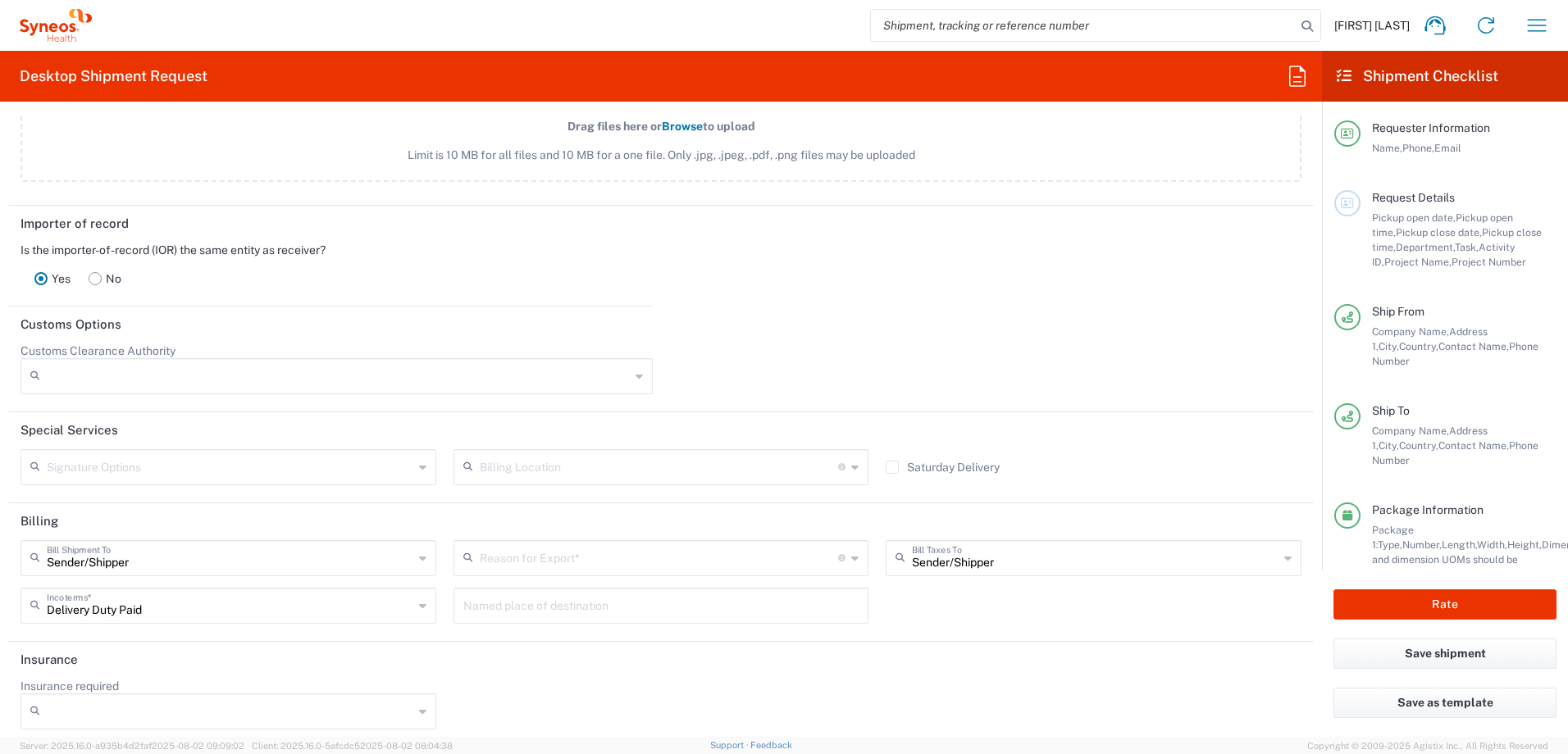 scroll, scrollTop: 2161, scrollLeft: 0, axis: vertical 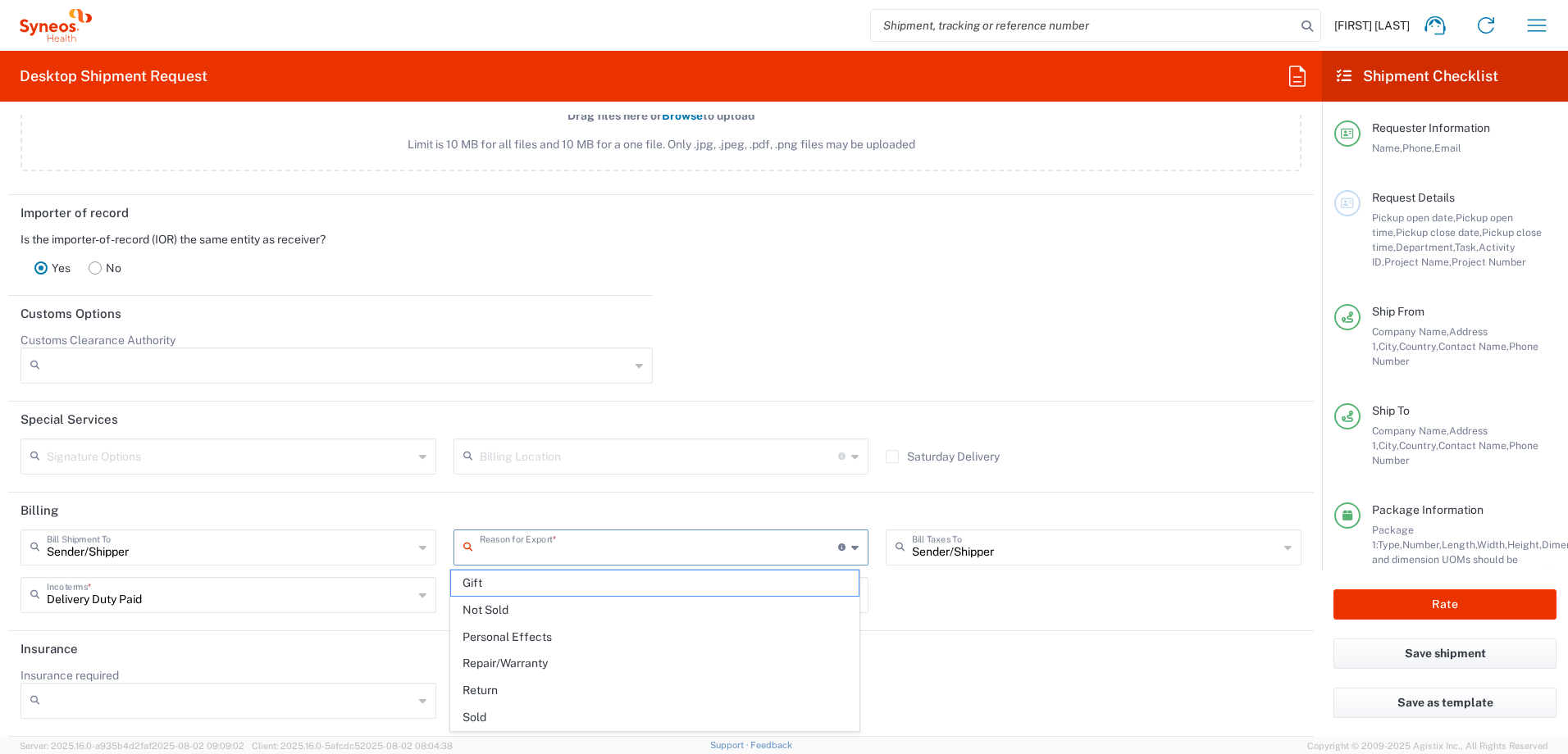 click at bounding box center [659, 546] 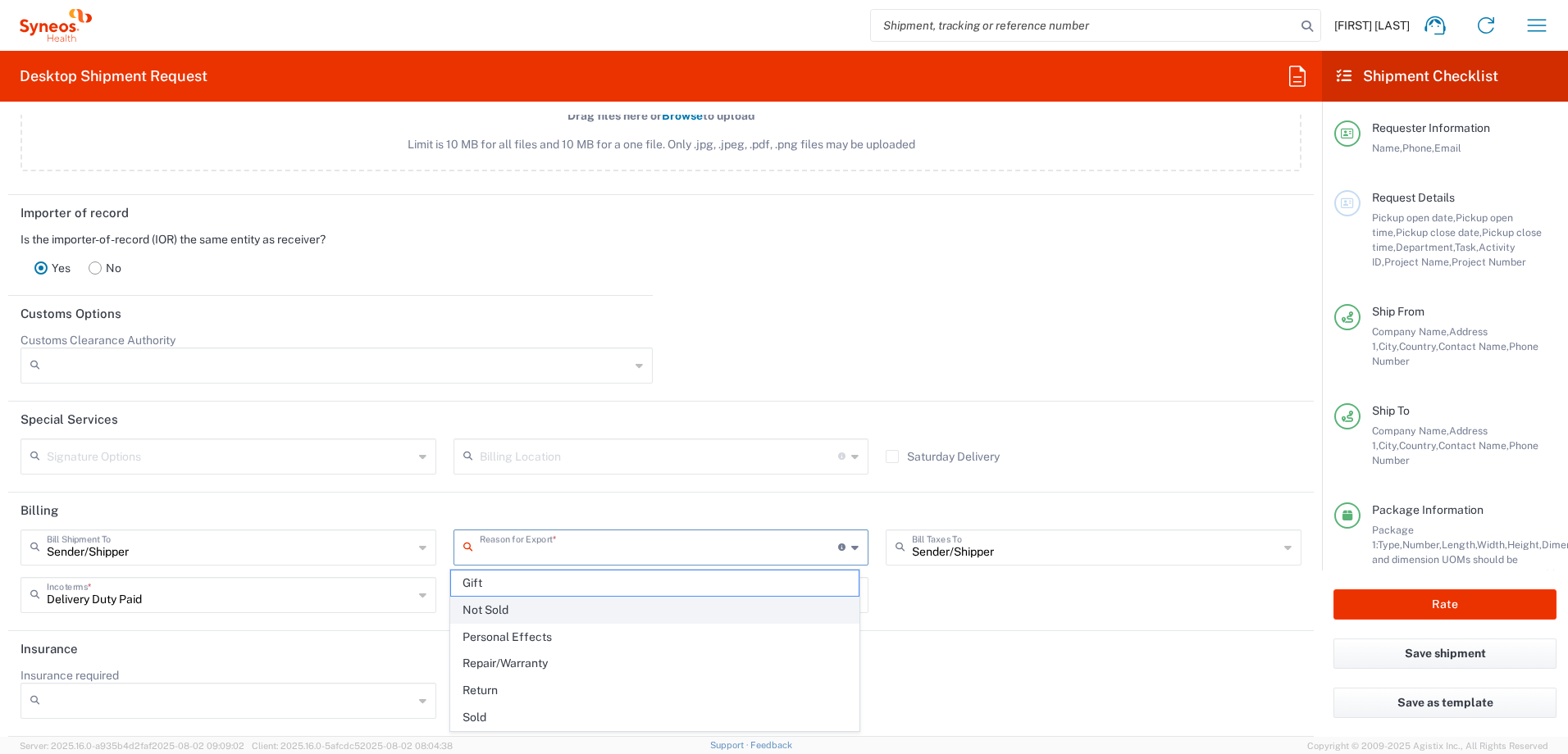 click on "Not Sold" 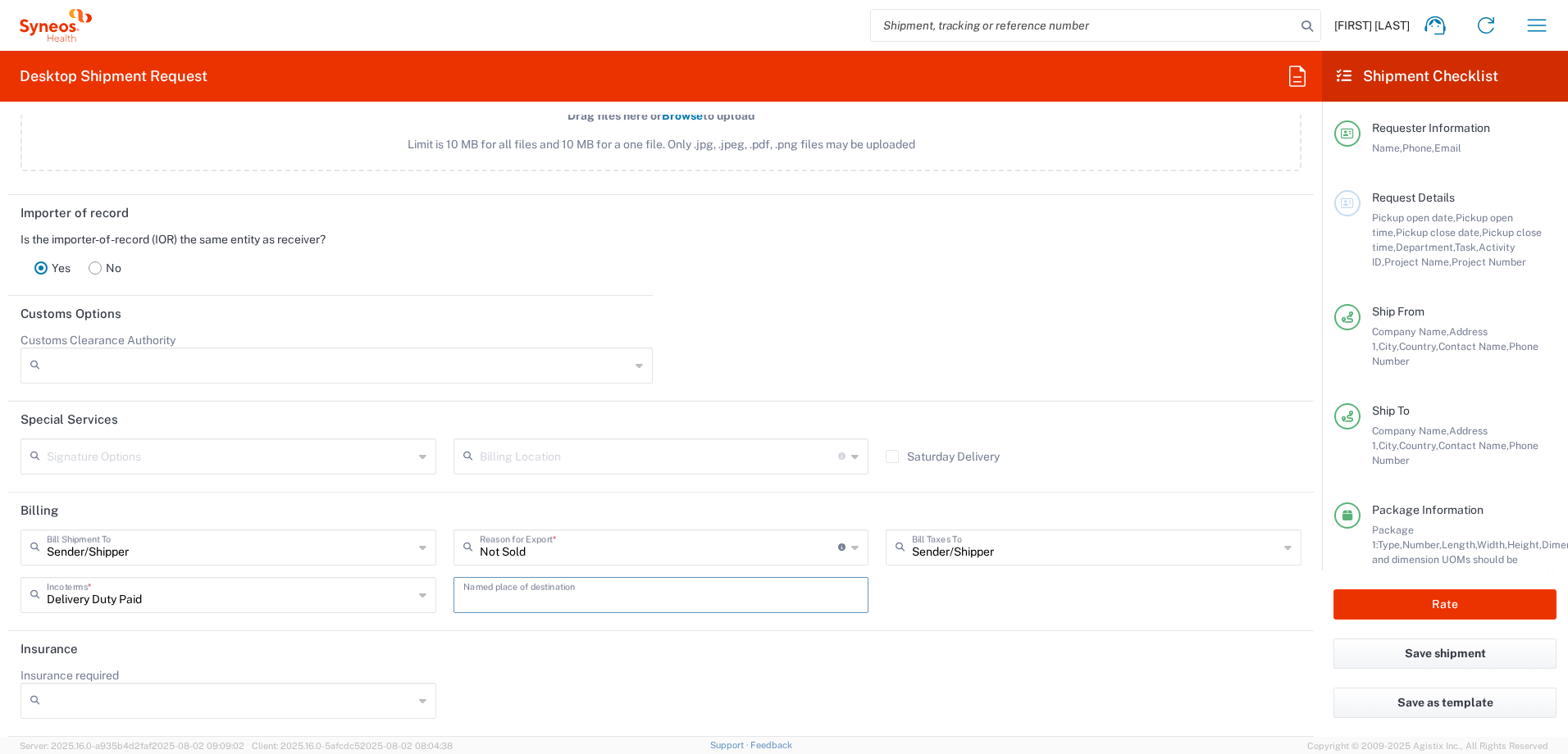 click at bounding box center (661, 593) 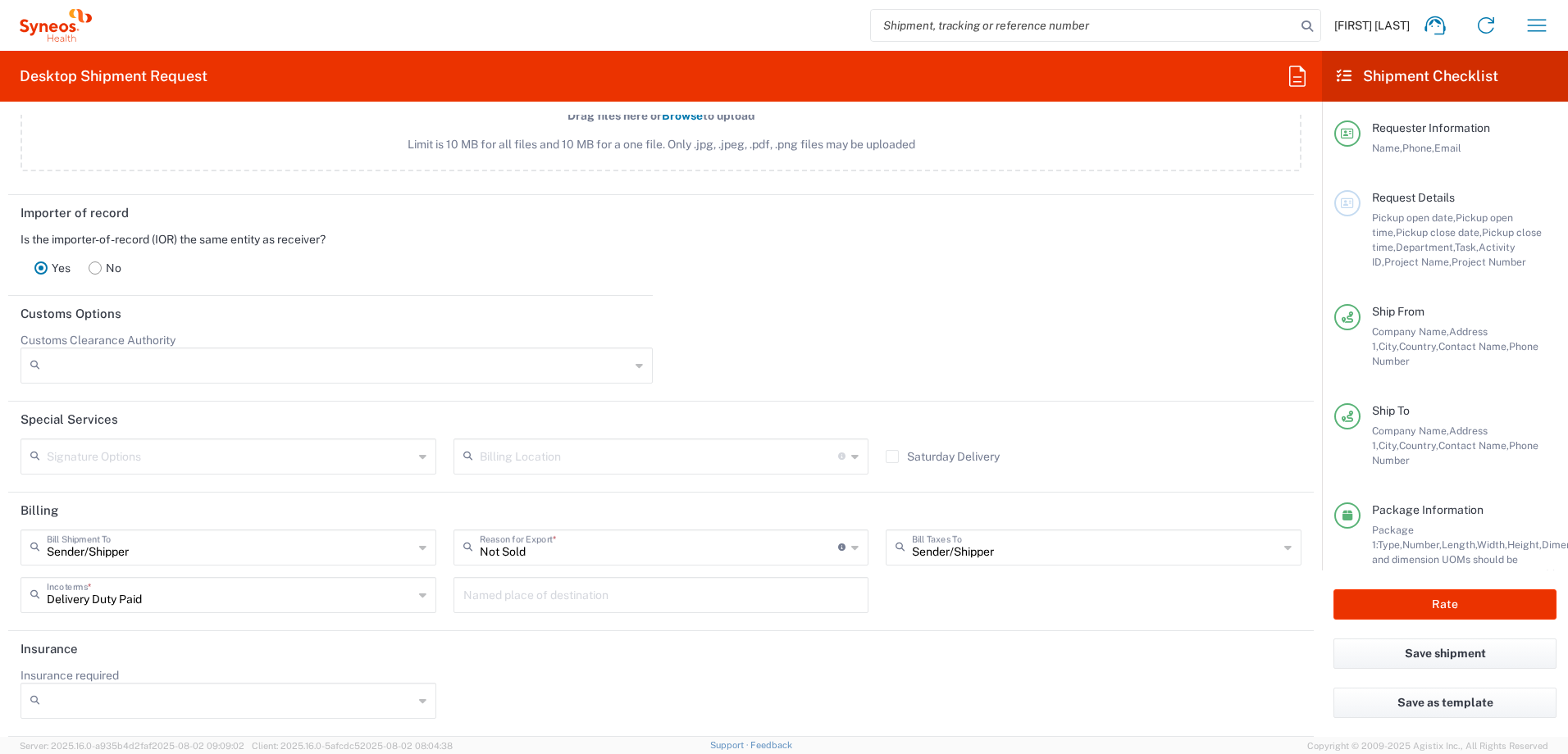 click on "Insurance" 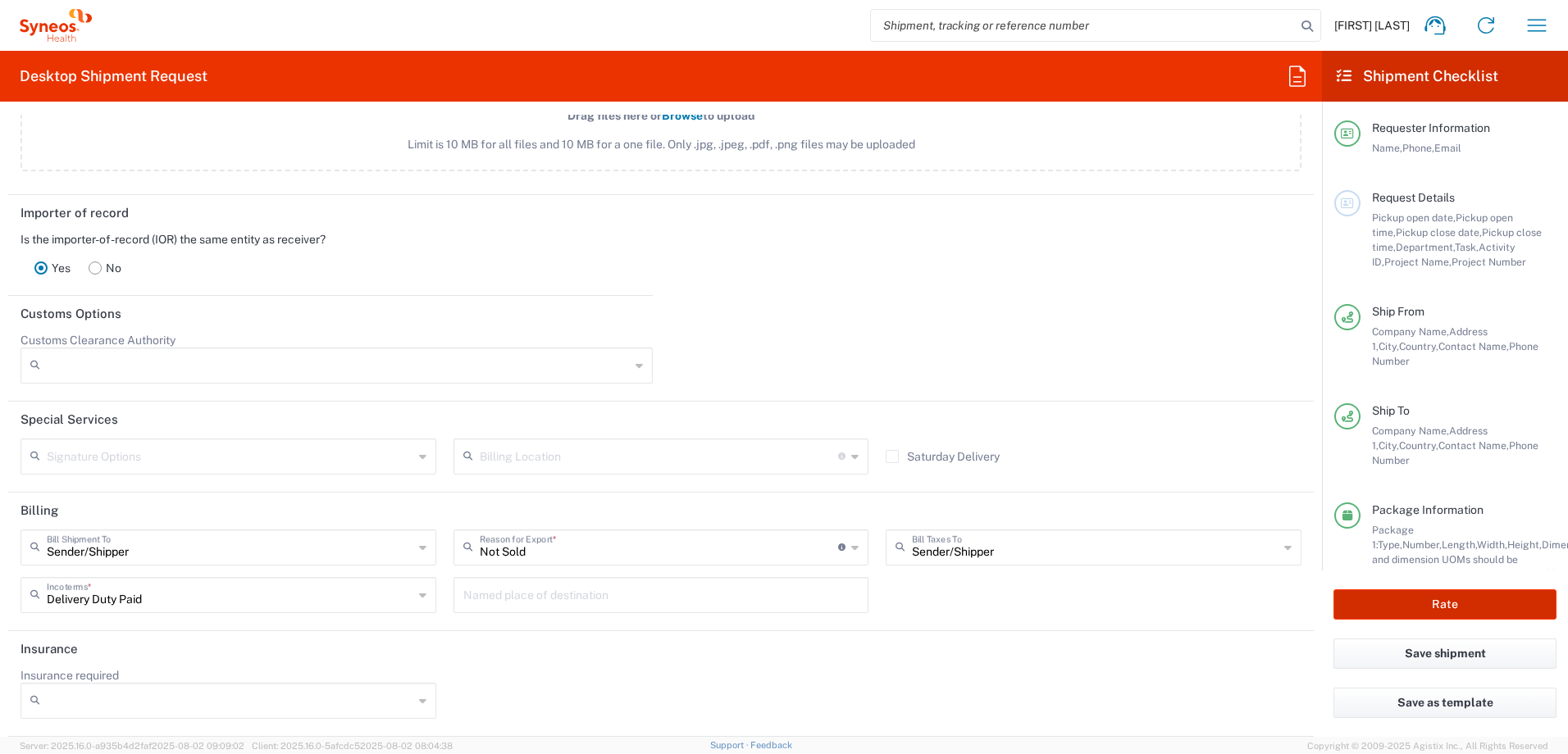 click on "Rate" 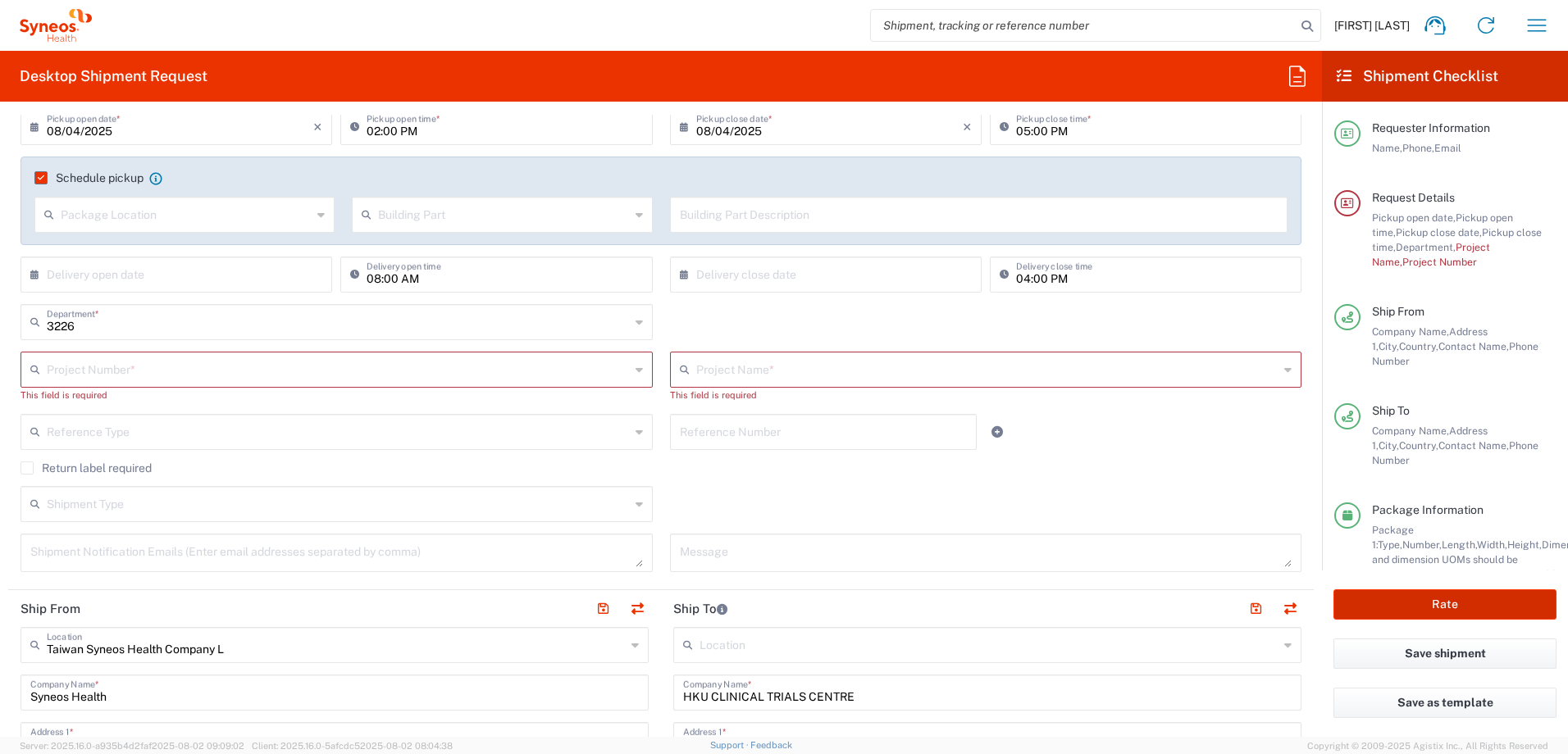 scroll, scrollTop: 209, scrollLeft: 0, axis: vertical 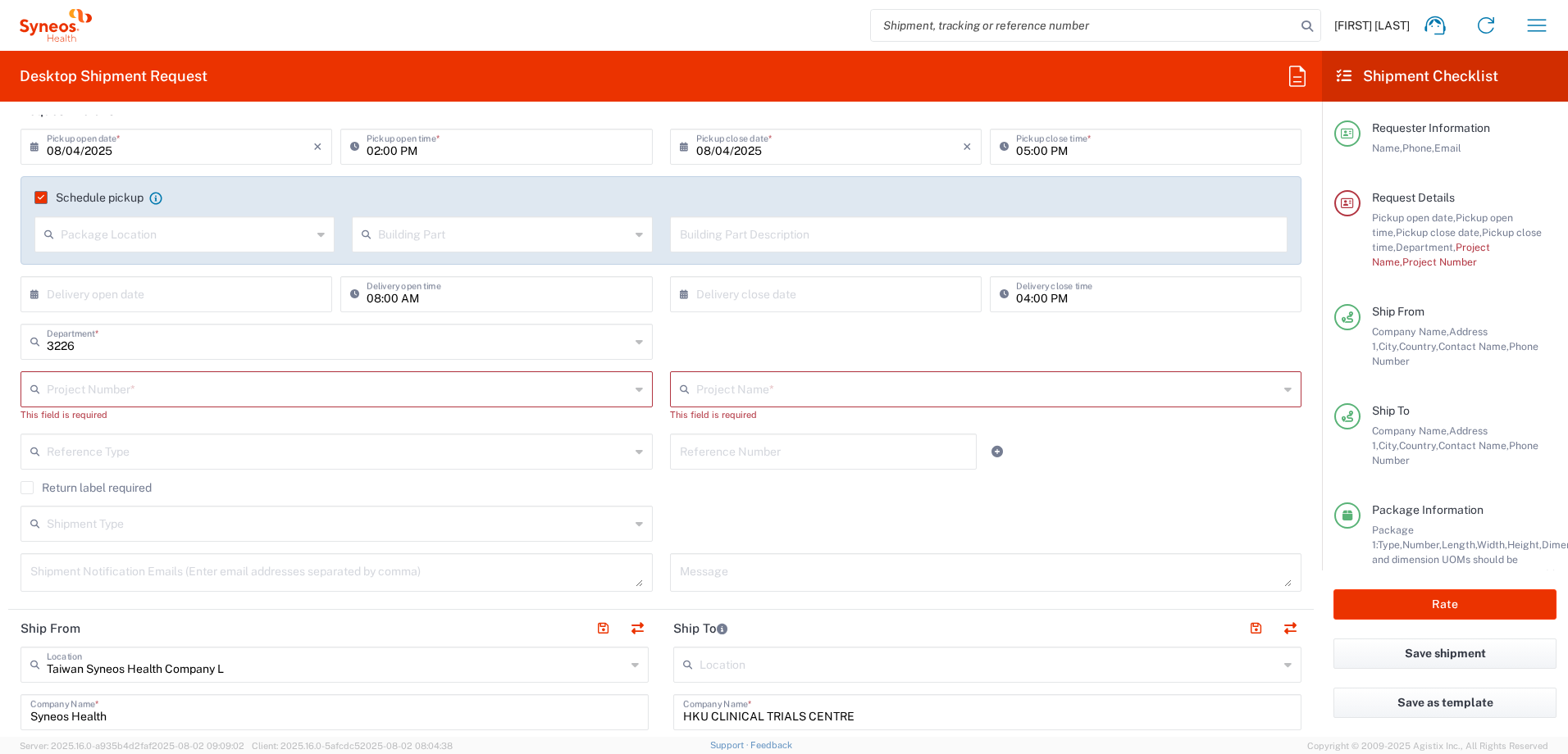 click at bounding box center (338, 388) 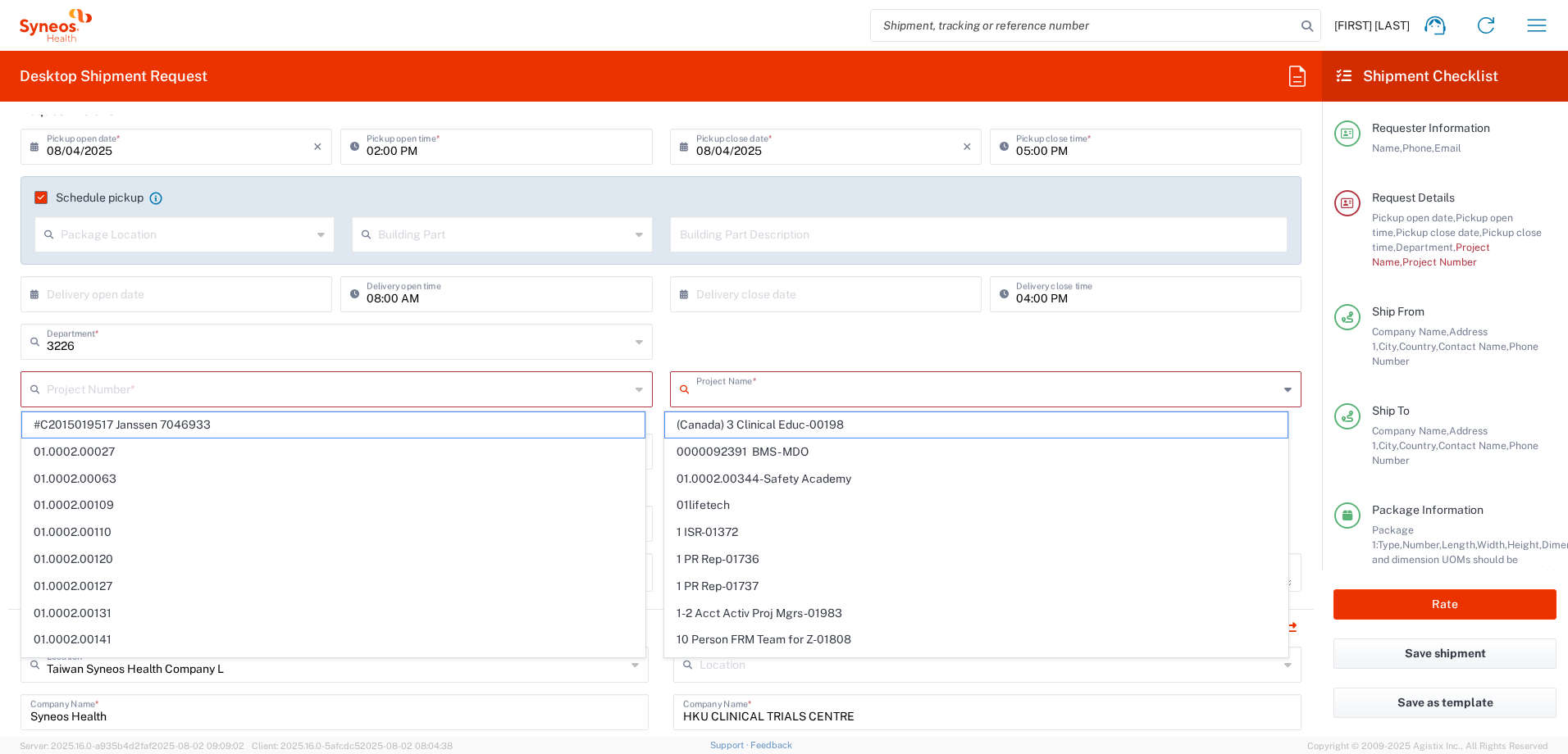click at bounding box center [987, 388] 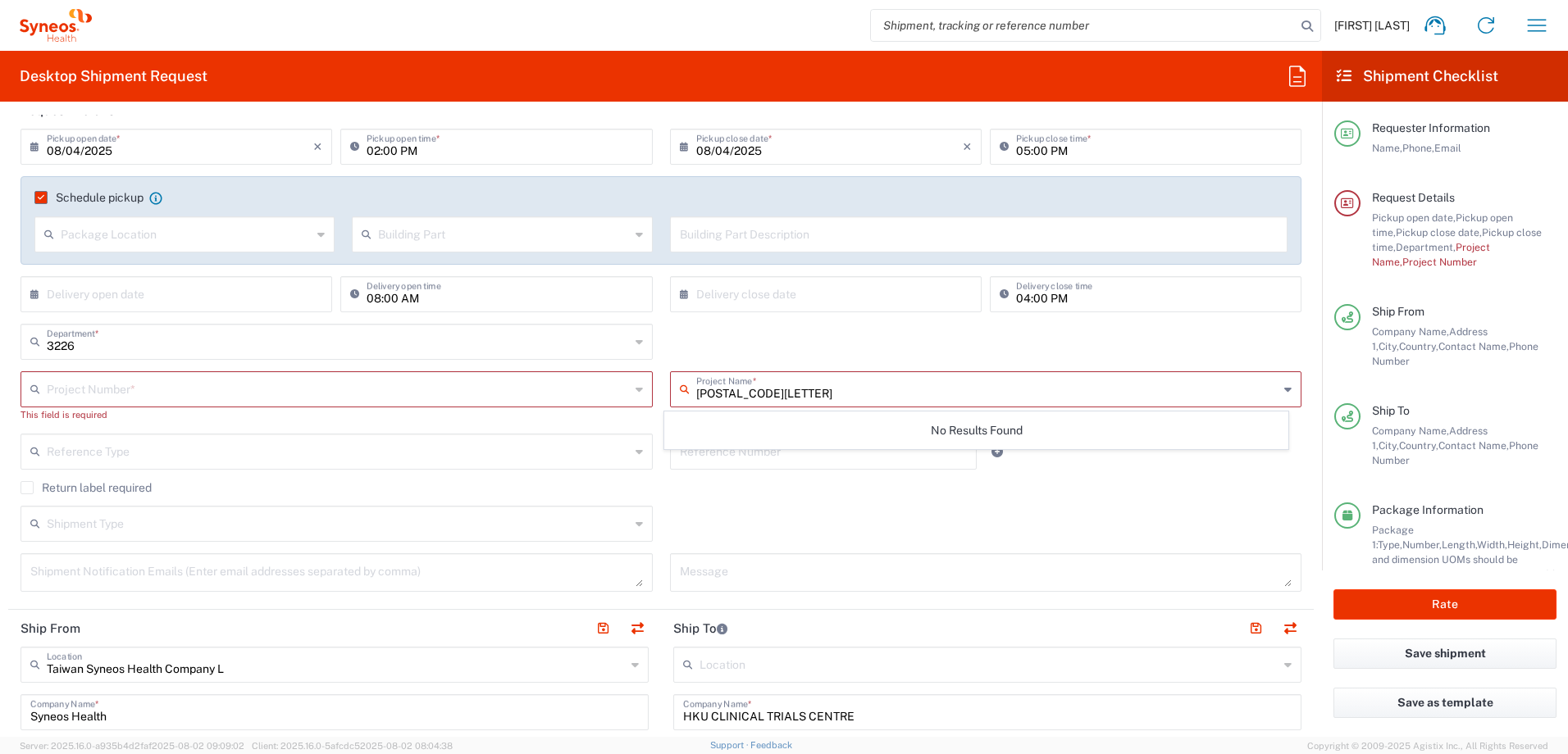 click on "[POSTAL_CODE][LETTER]" at bounding box center [987, 388] 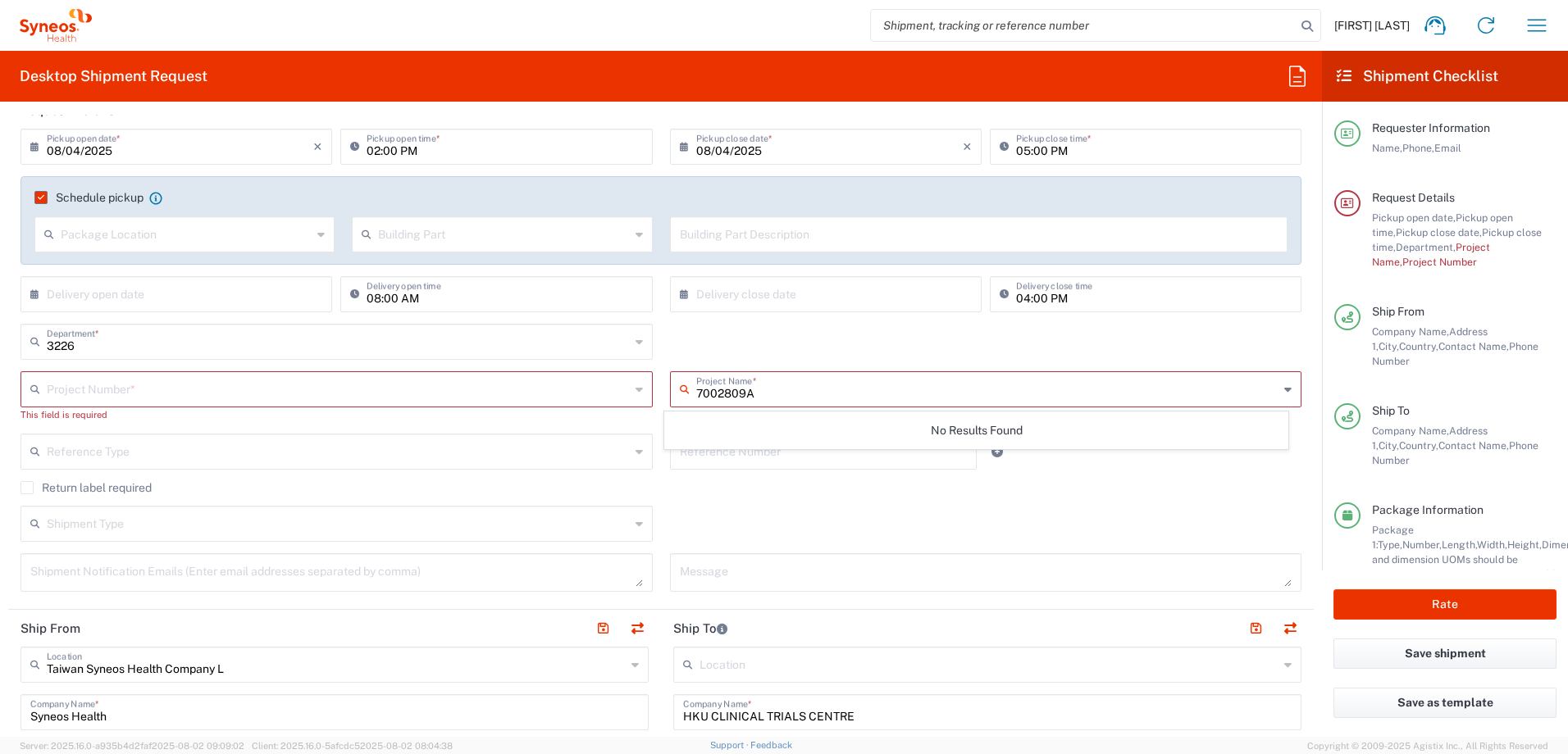 click on "7002809A" at bounding box center (987, 388) 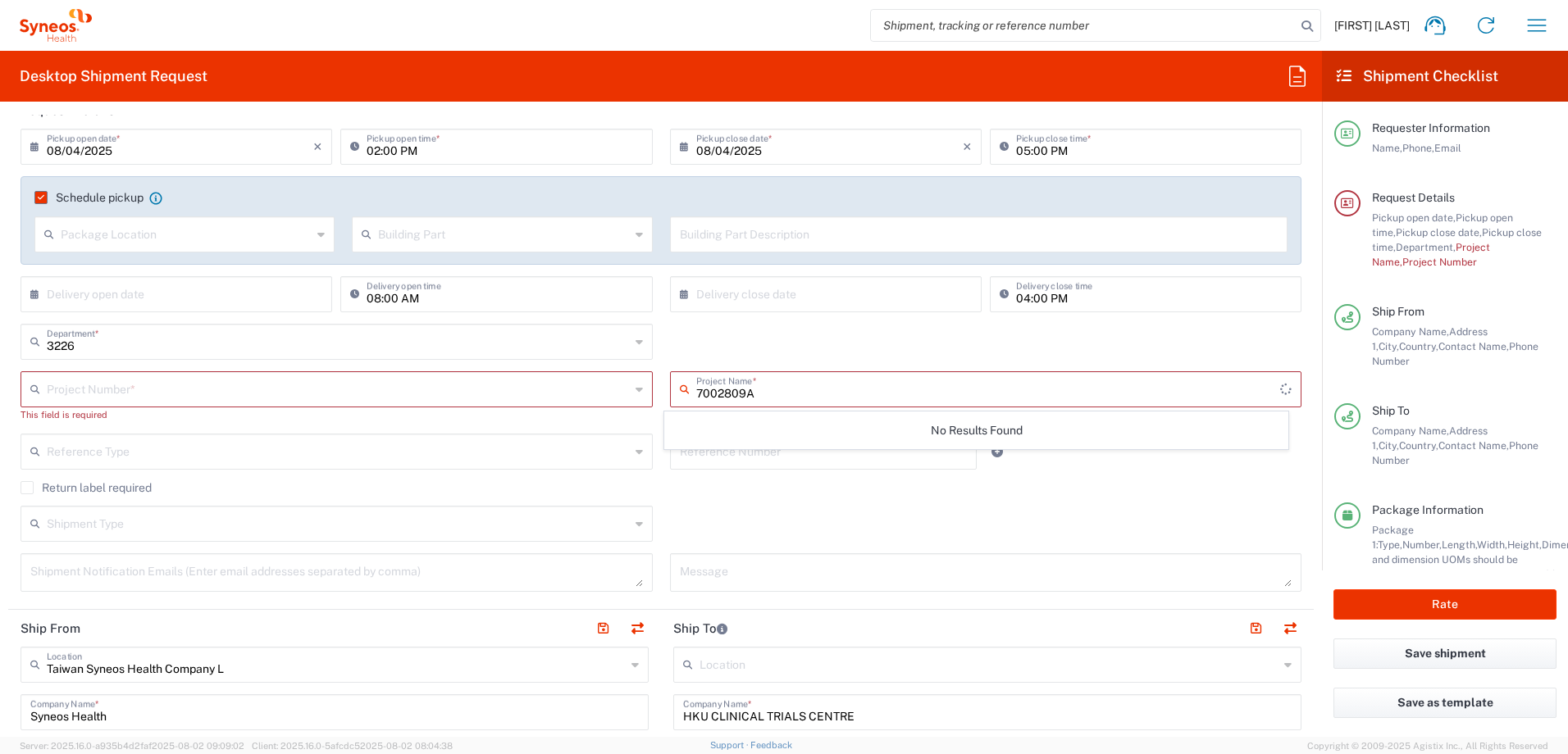 click on "7002809A" at bounding box center (988, 388) 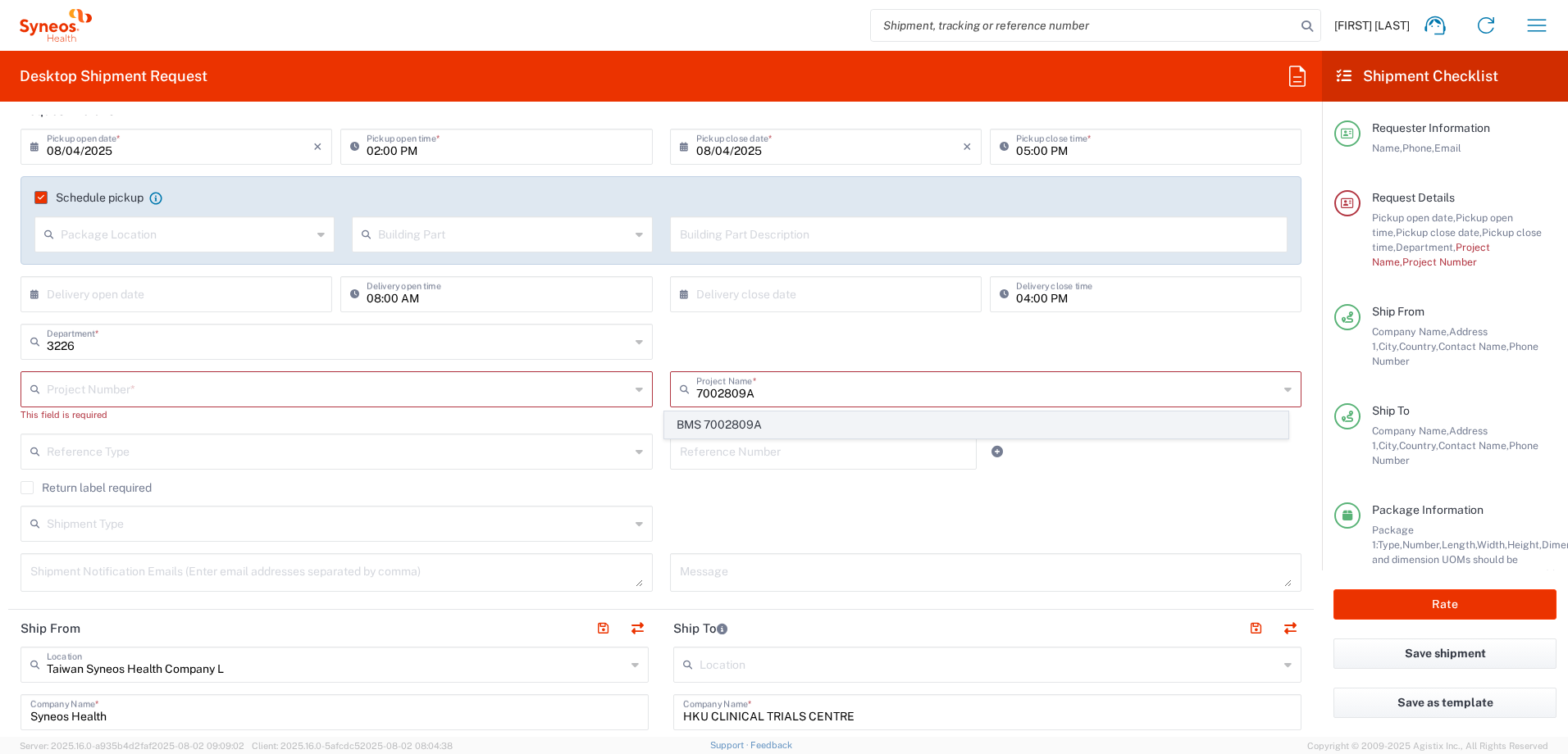 click on "BMS 7002809A" 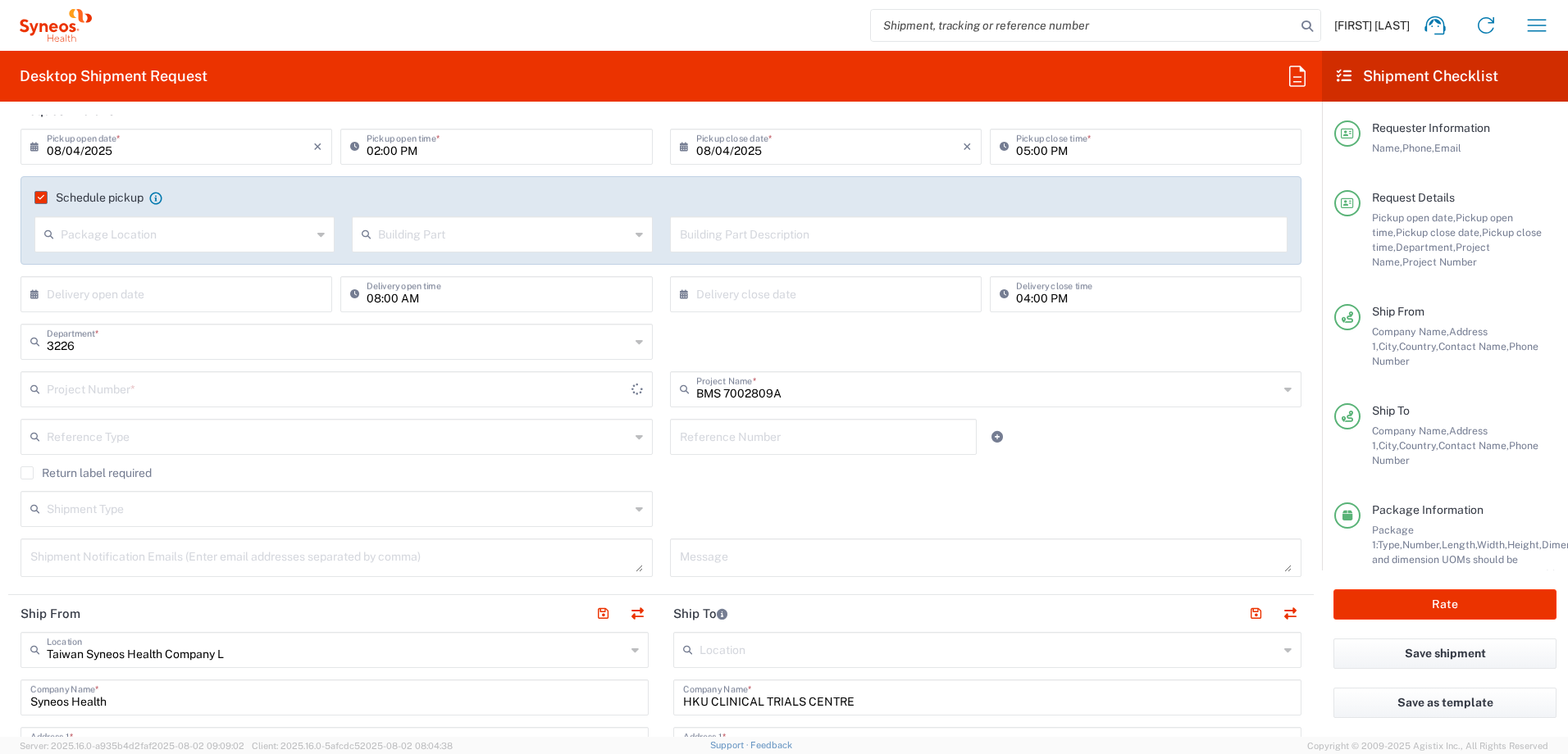 type on "7002809A" 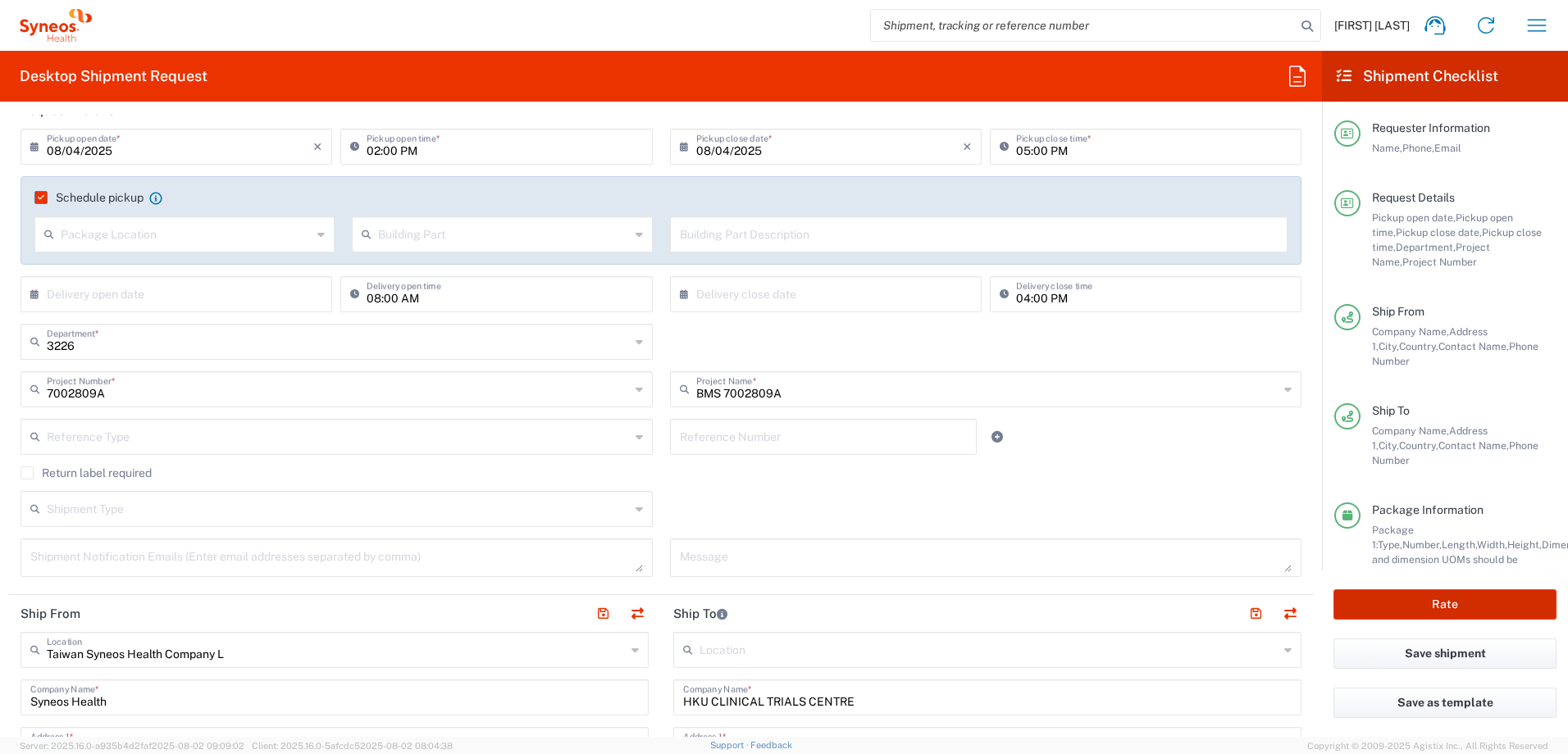 click on "Rate" 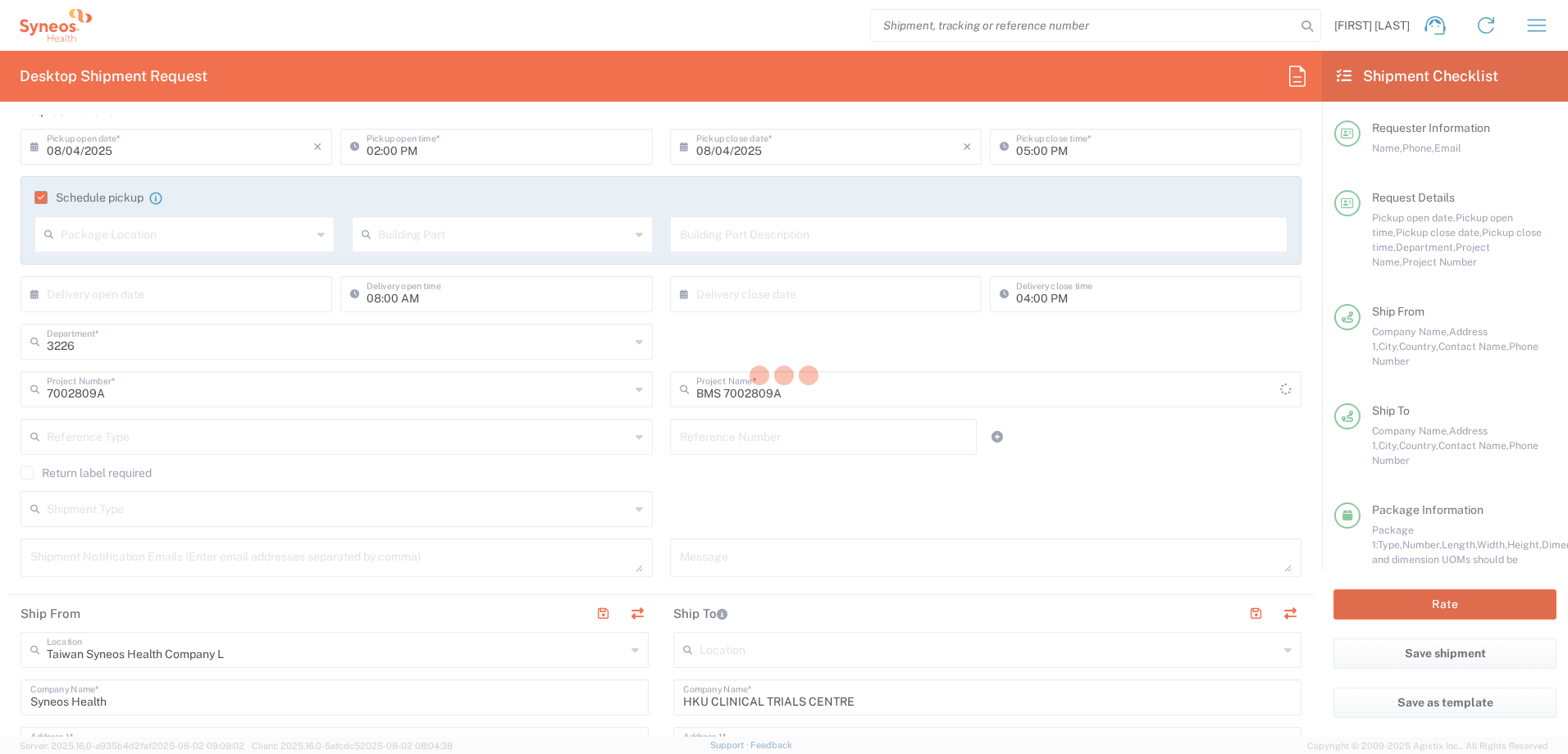 type on "BMS 7002809A" 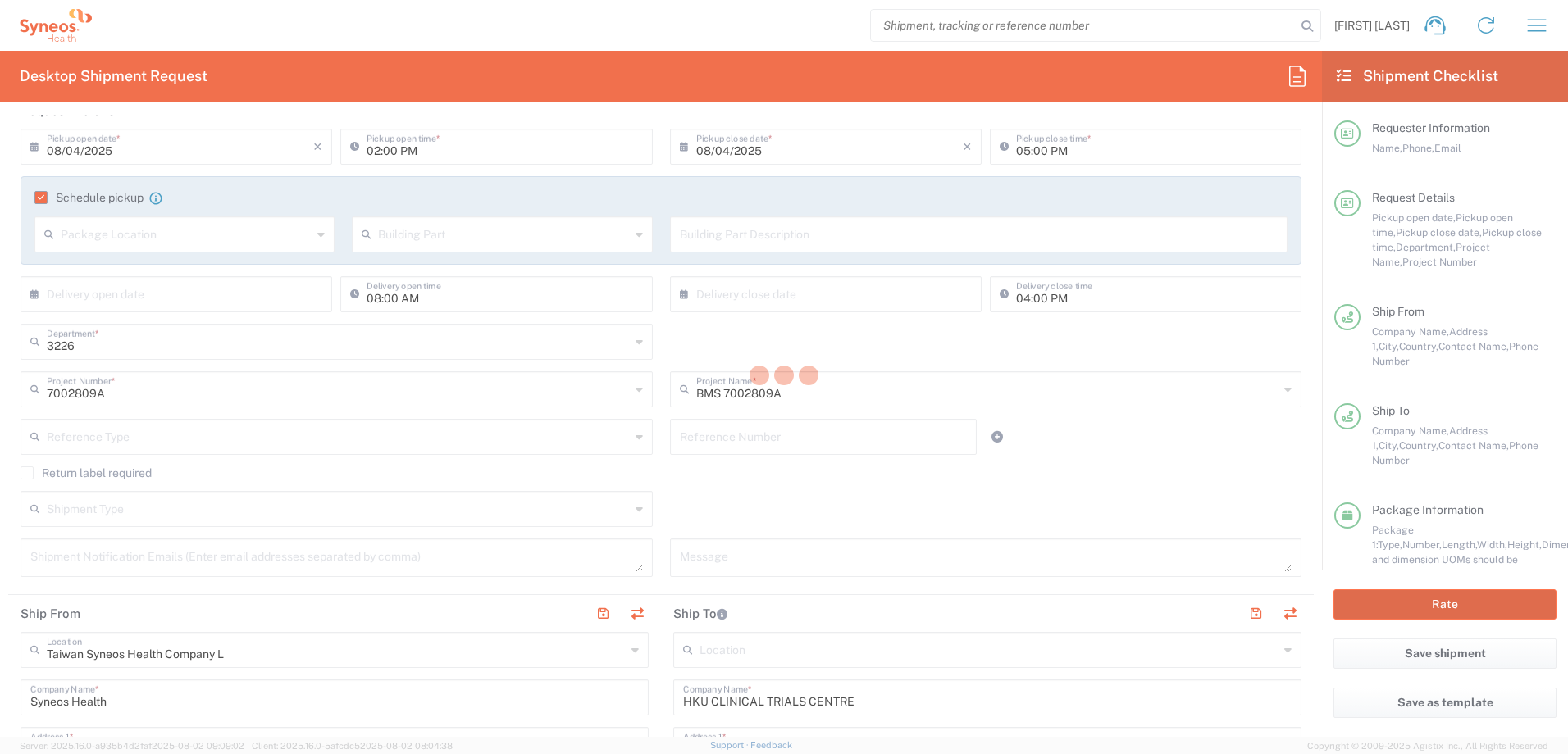type 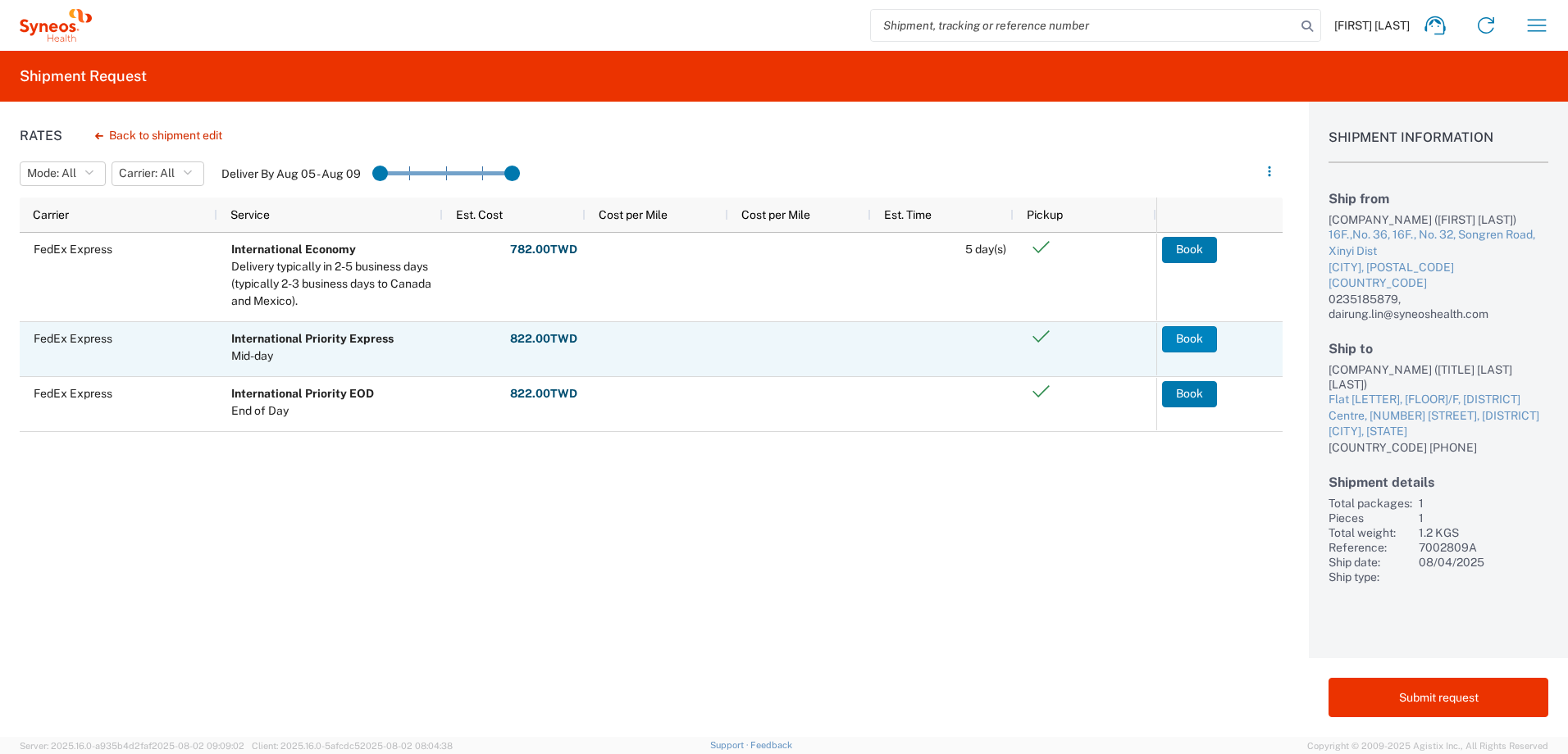 click on "Book" 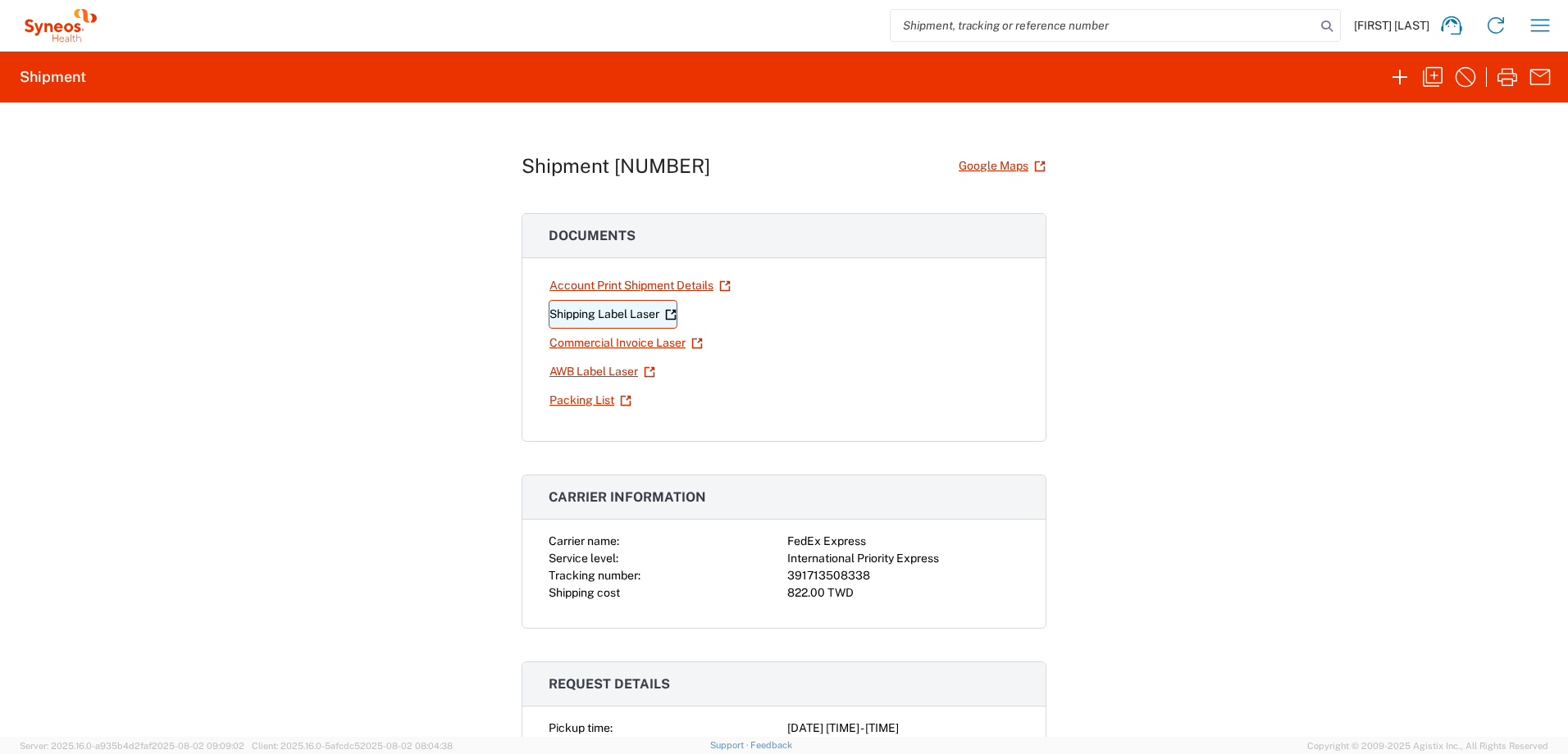 click on "Shipping Label Laser" 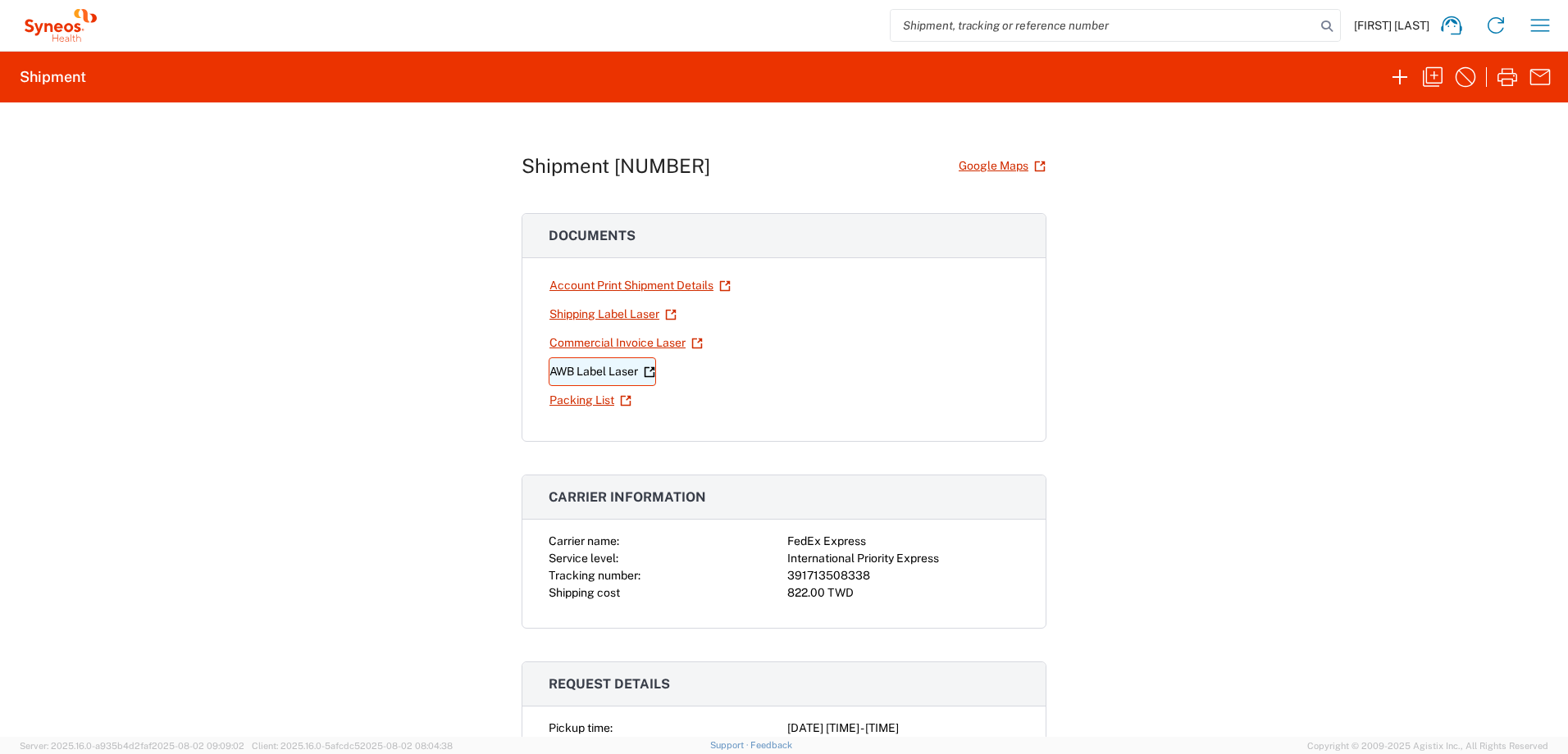 click on "AWB Label Laser" 